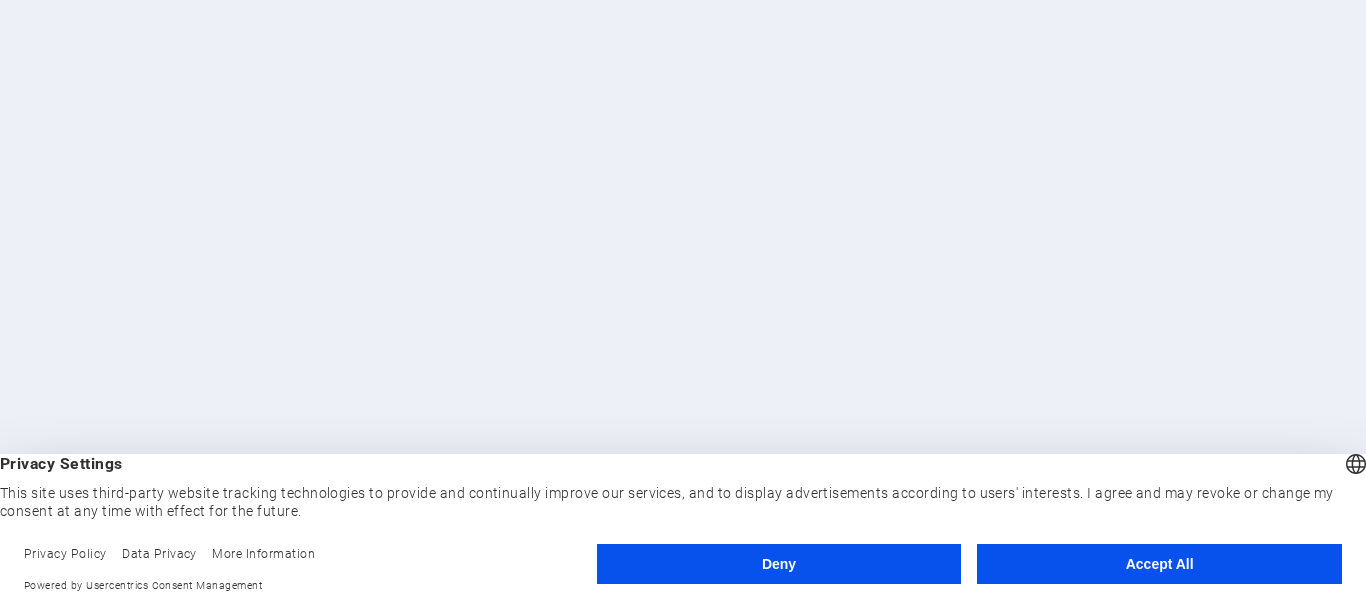 scroll, scrollTop: 0, scrollLeft: 0, axis: both 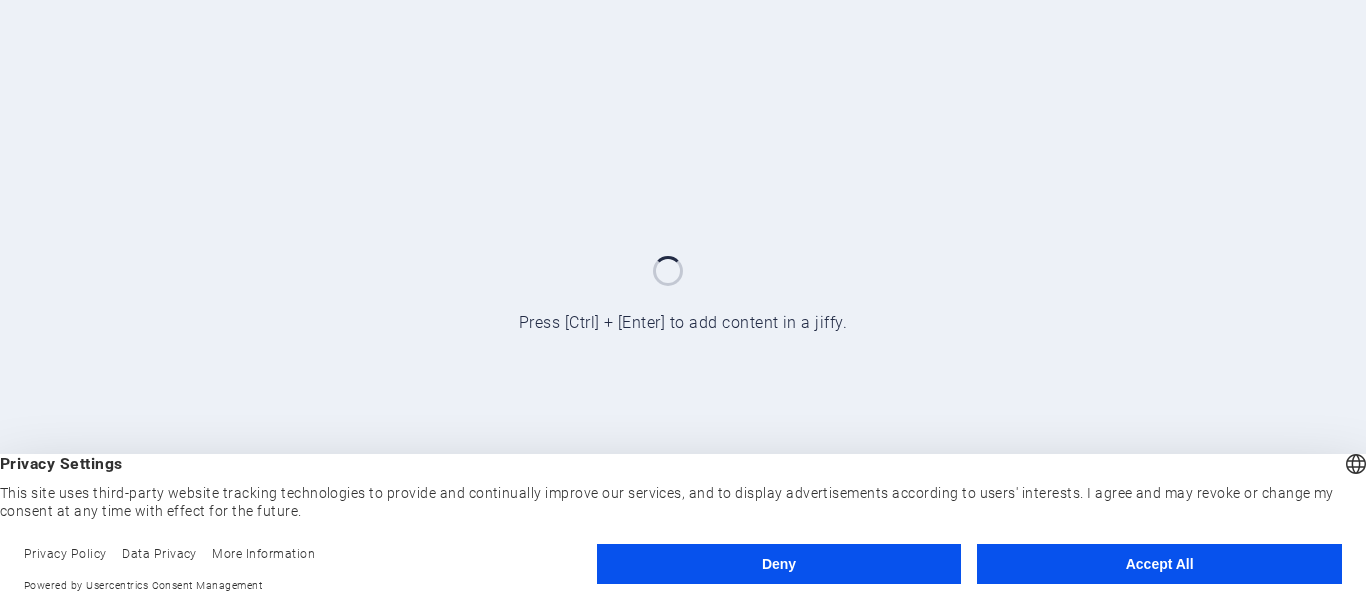 click on "Accept All" at bounding box center [1159, 564] 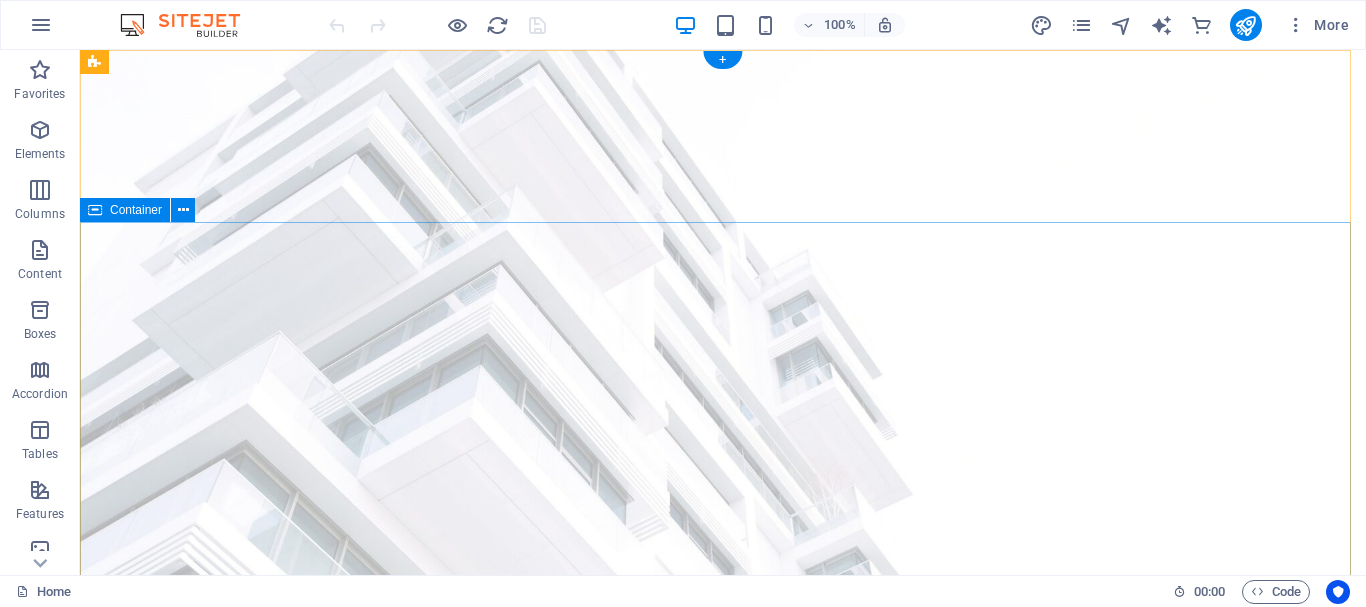 scroll, scrollTop: 0, scrollLeft: 0, axis: both 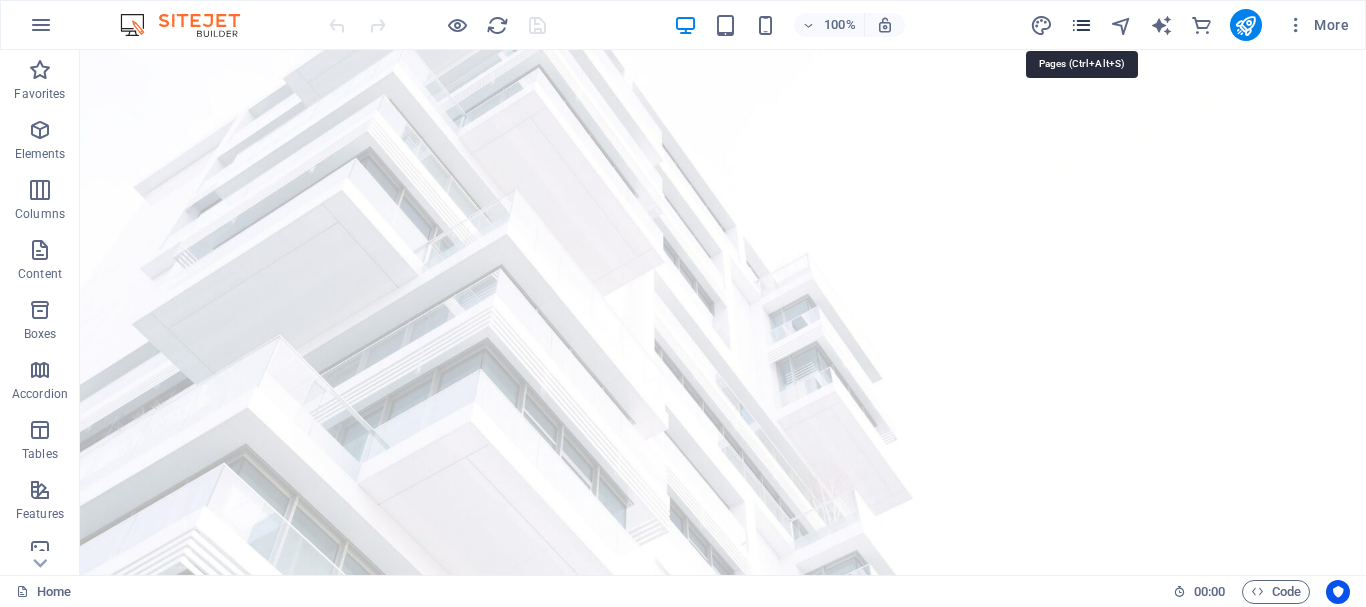 click at bounding box center [1081, 25] 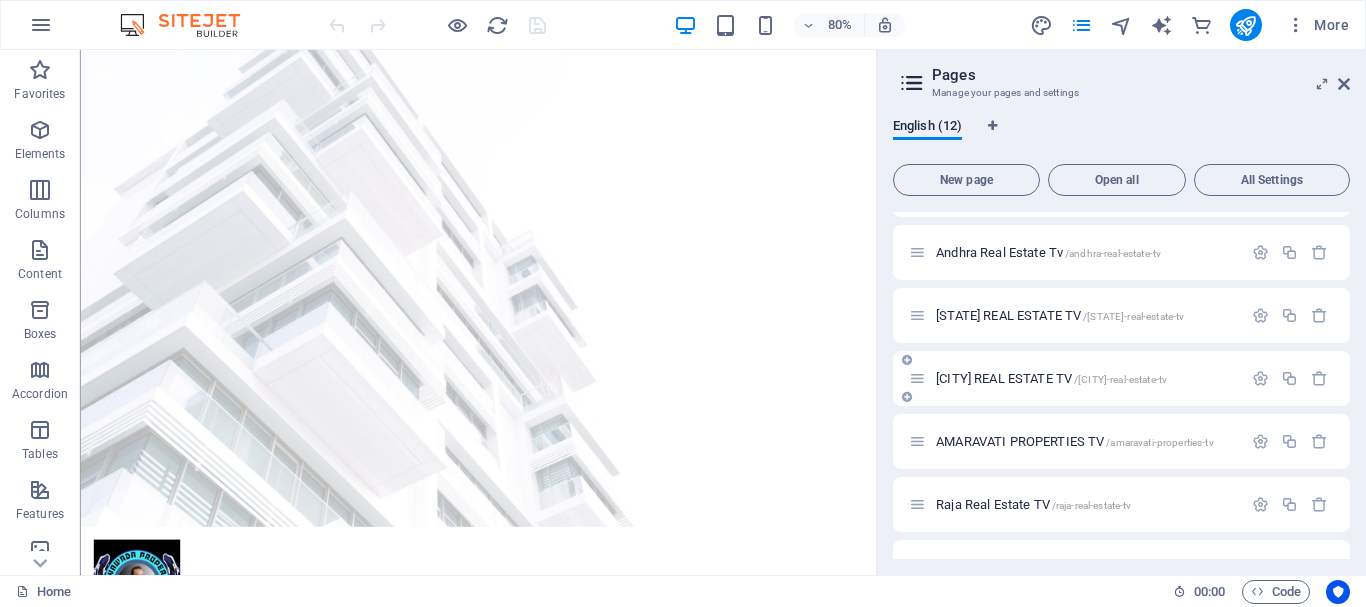 scroll, scrollTop: 0, scrollLeft: 0, axis: both 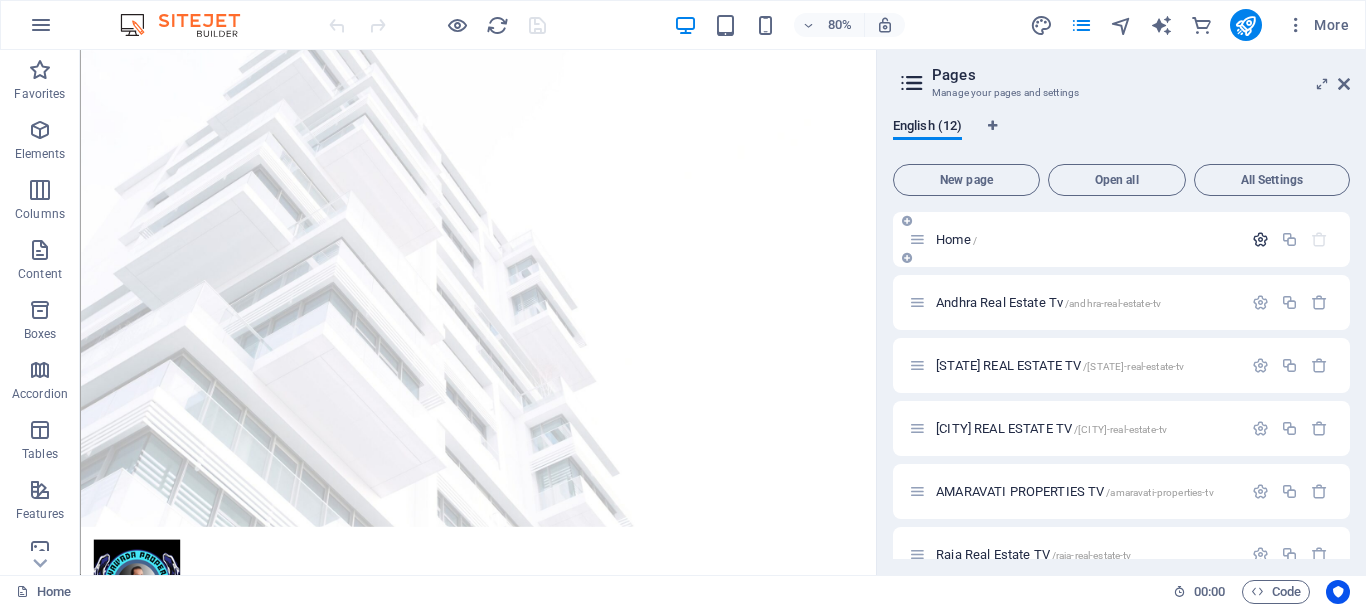 click at bounding box center (1260, 239) 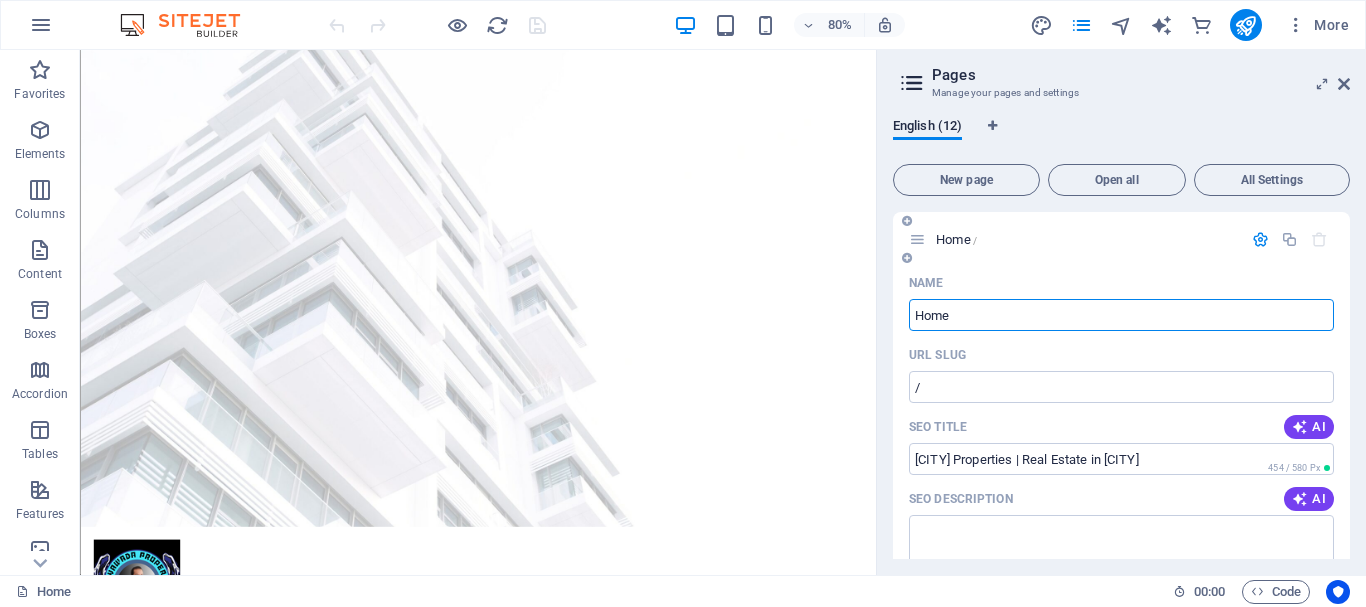 scroll, scrollTop: 200, scrollLeft: 0, axis: vertical 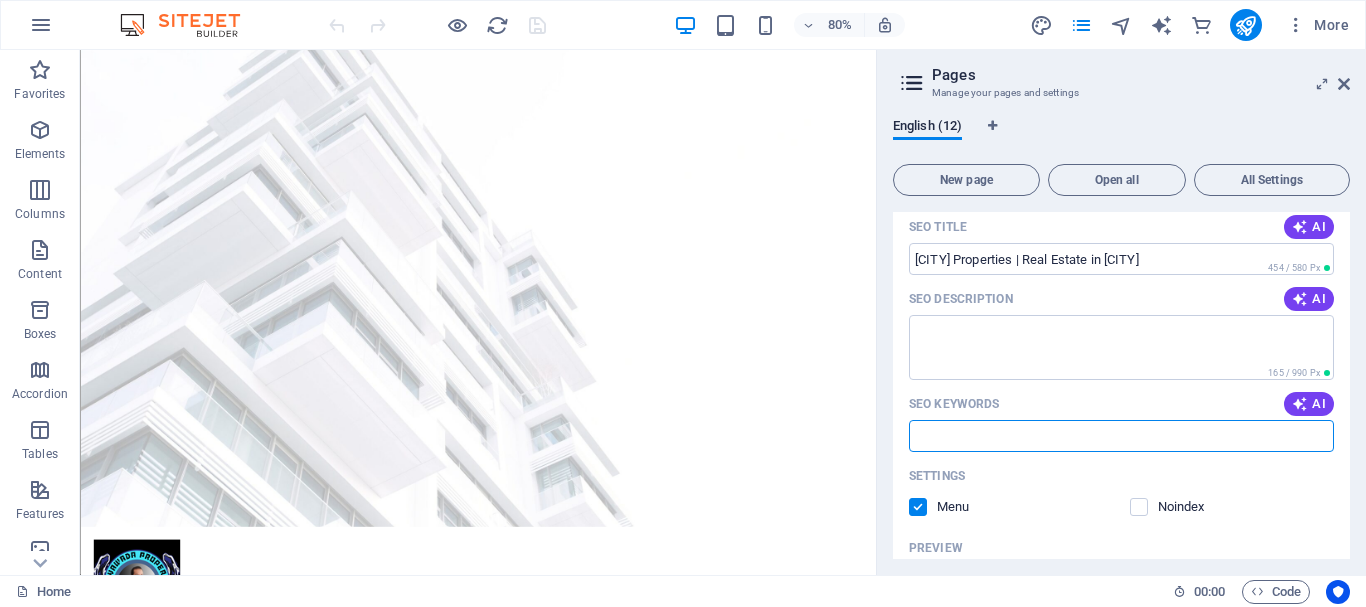 click on "SEO Keywords" at bounding box center (1121, 436) 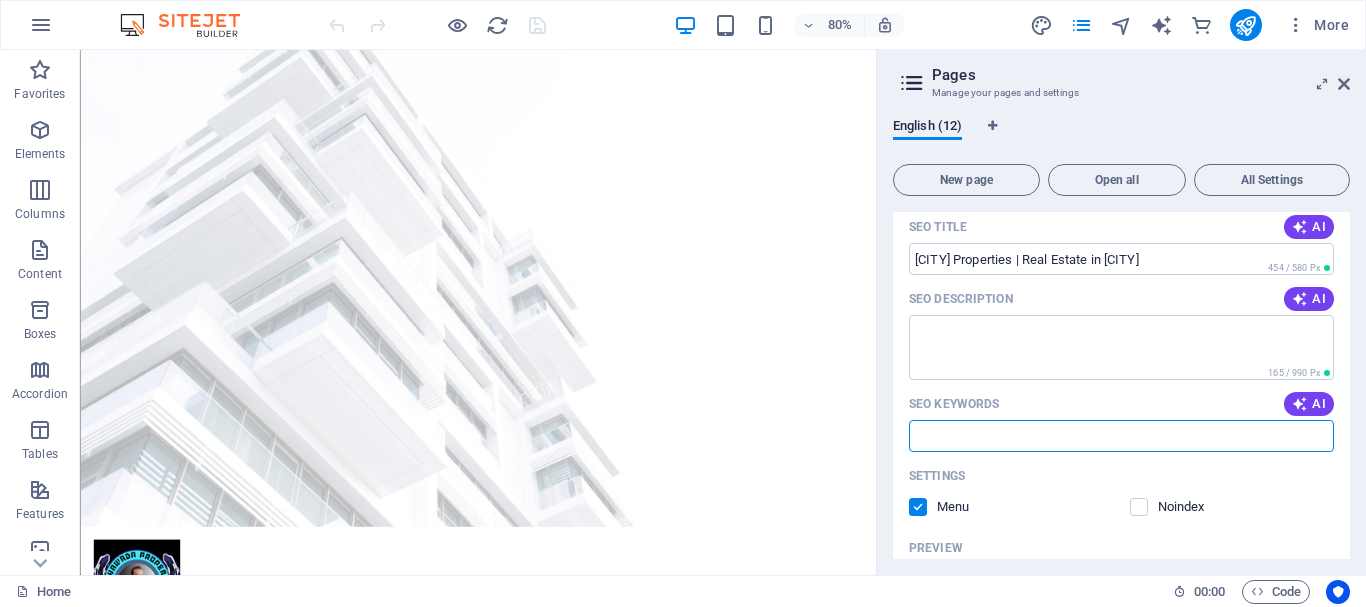 paste on "real estate [CITY]" 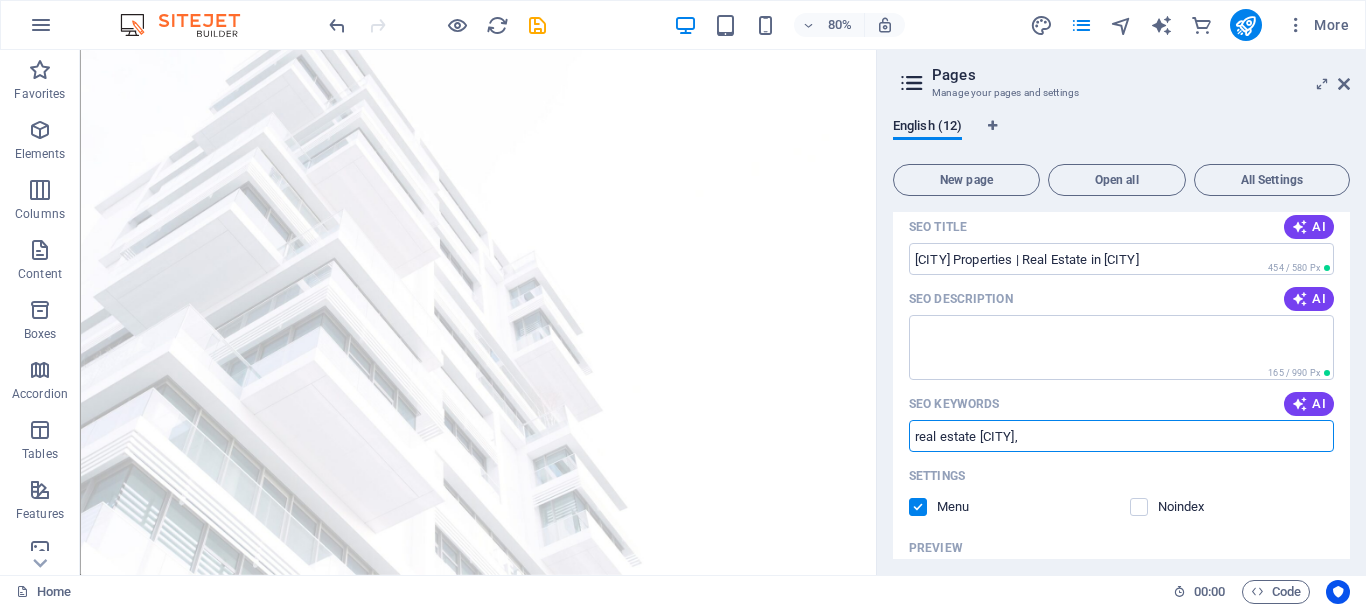 paste on "real estate companies in [CITY]" 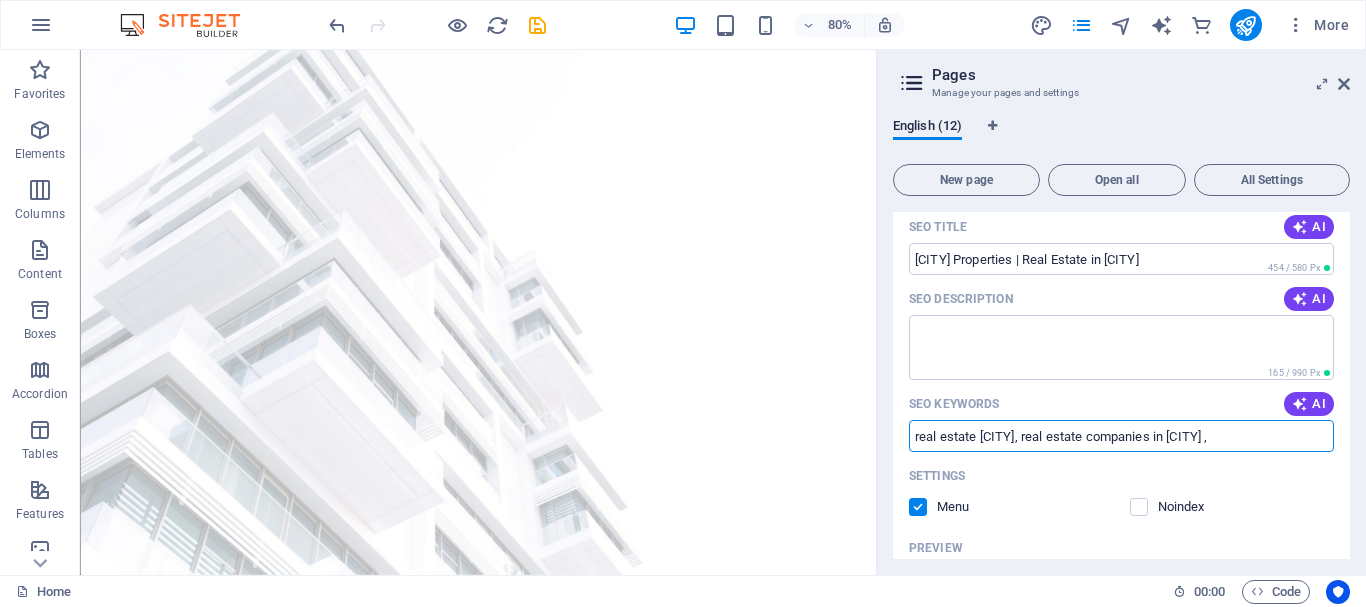 paste on "[CITY] properties for sale" 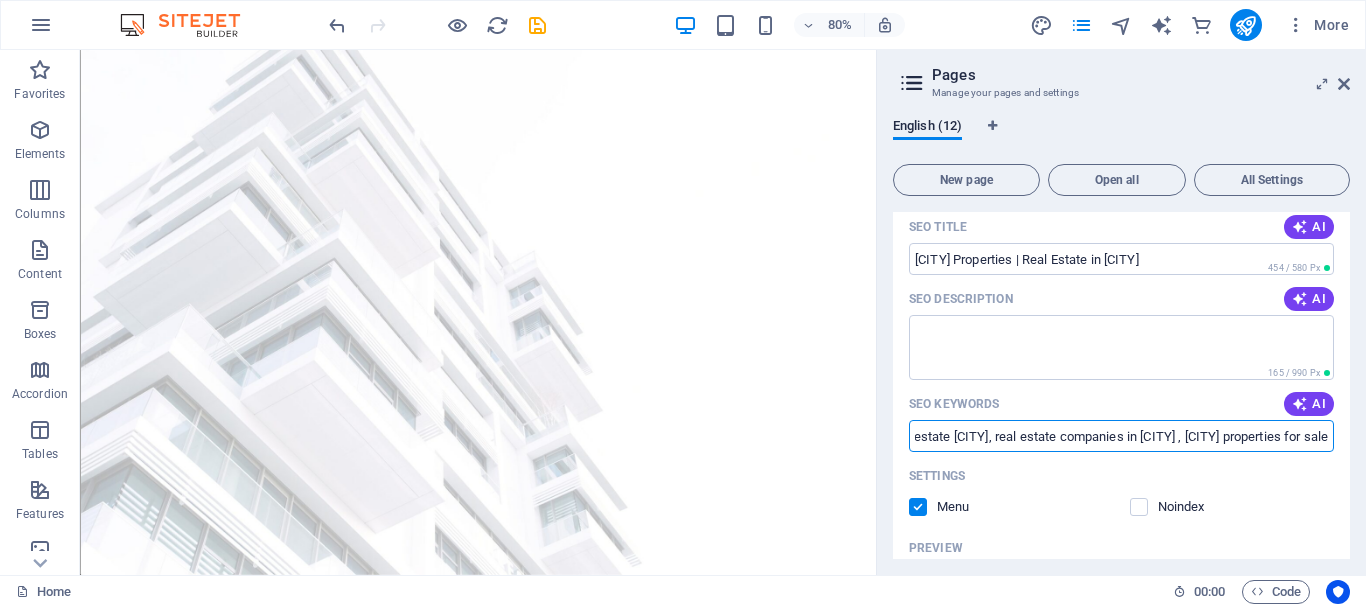 scroll, scrollTop: 0, scrollLeft: 0, axis: both 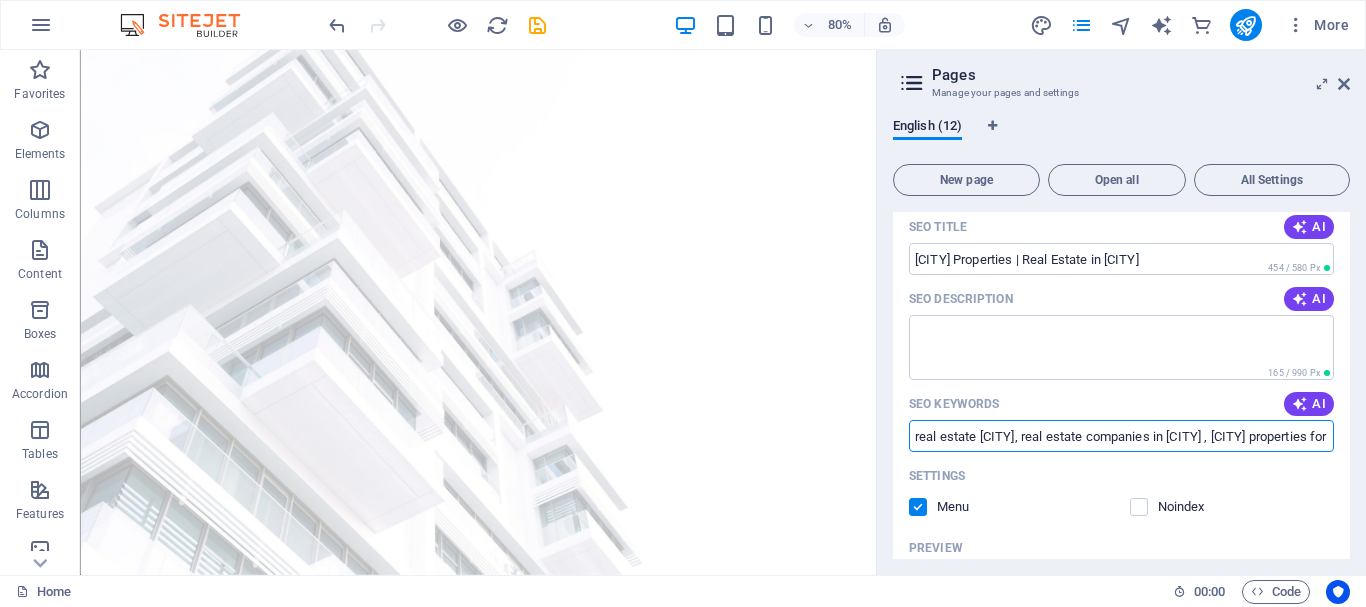 click on "real estate [CITY], real estate companies in [CITY] , [CITY] properties for sale" at bounding box center [1121, 436] 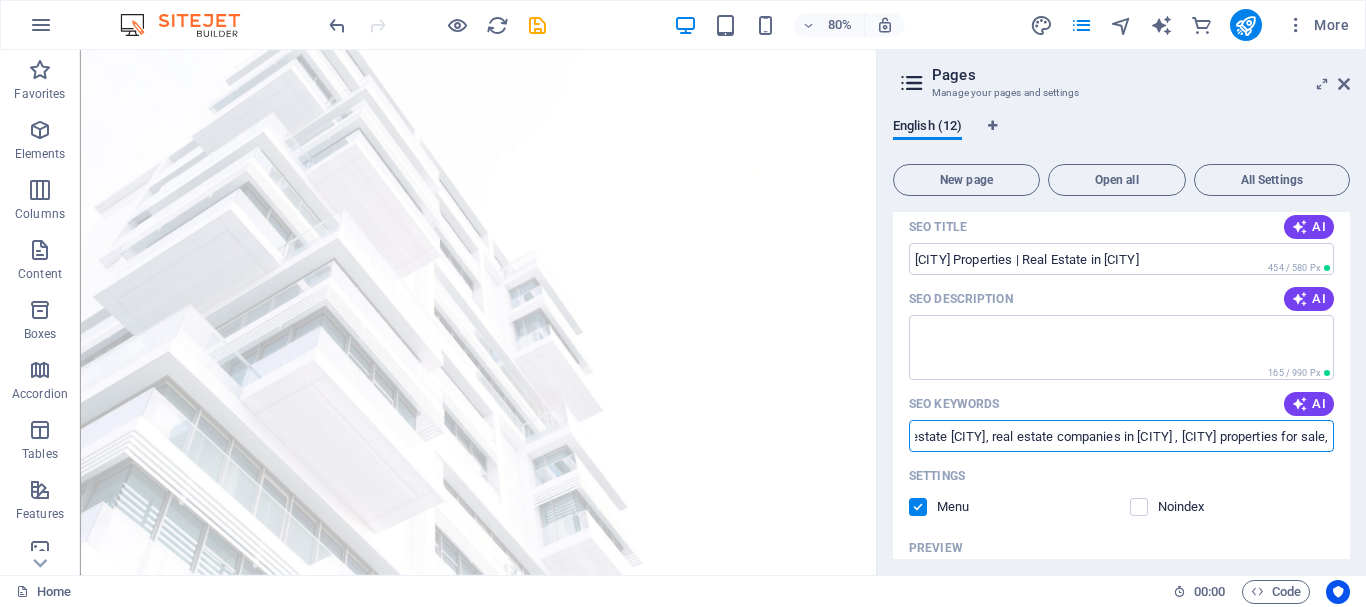 scroll, scrollTop: 0, scrollLeft: 131, axis: horizontal 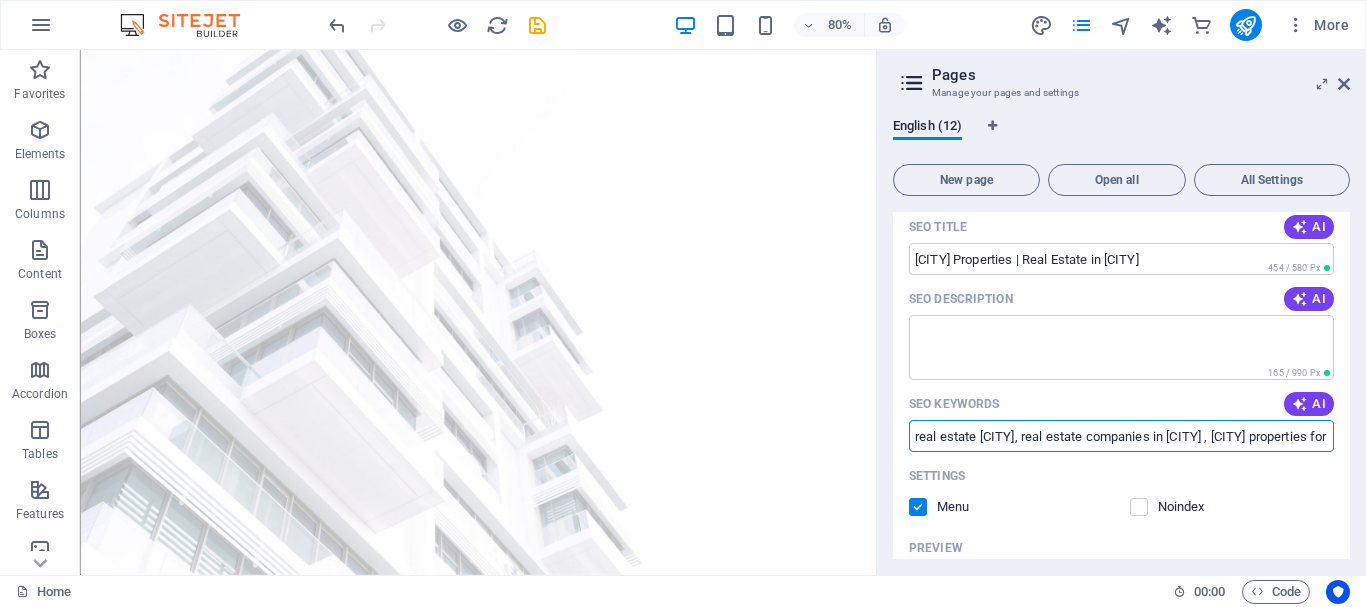 click on "real estate [CITY], real estate companies in [CITY] , [CITY] properties for sale," at bounding box center (1121, 436) 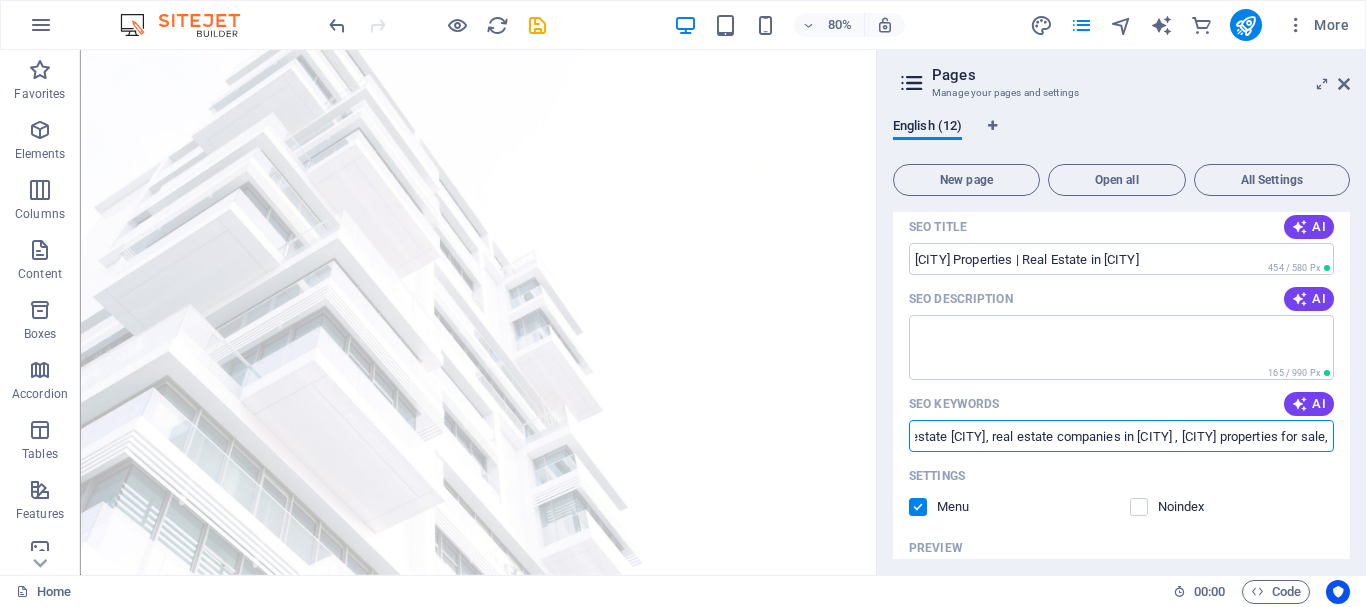 scroll, scrollTop: 0, scrollLeft: 133, axis: horizontal 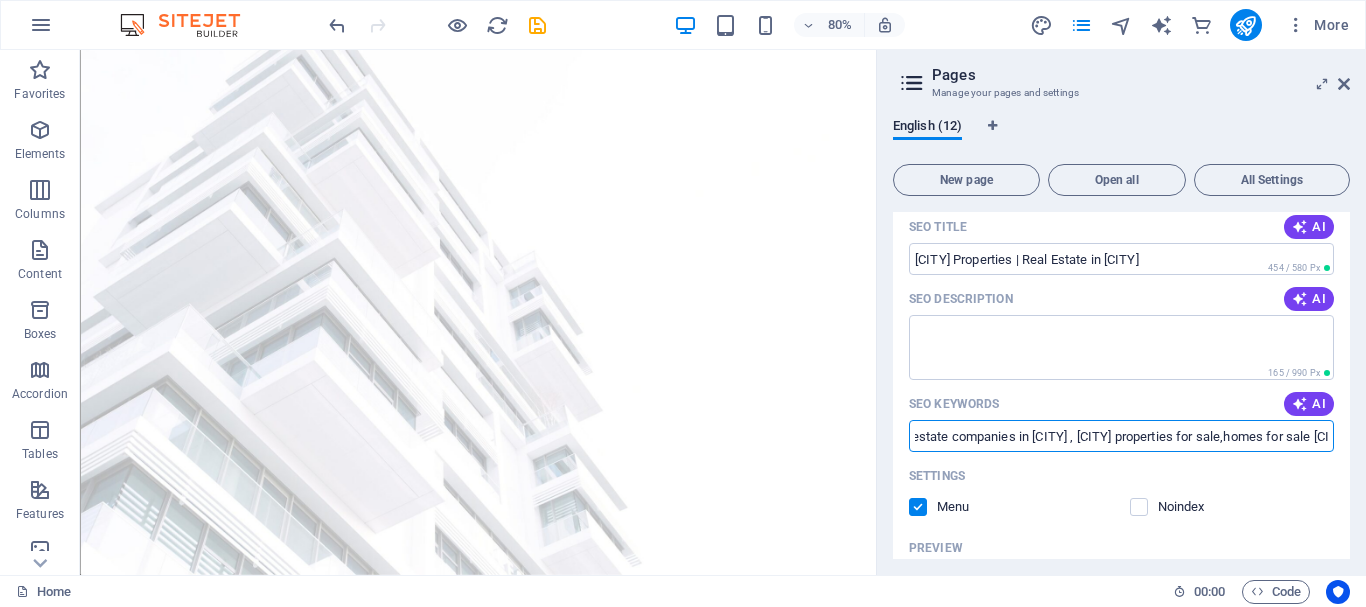 click on "real estate [CITY], real estate companies in [CITY] , [CITY] properties for sale,homes for sale [CITY]" at bounding box center (1121, 436) 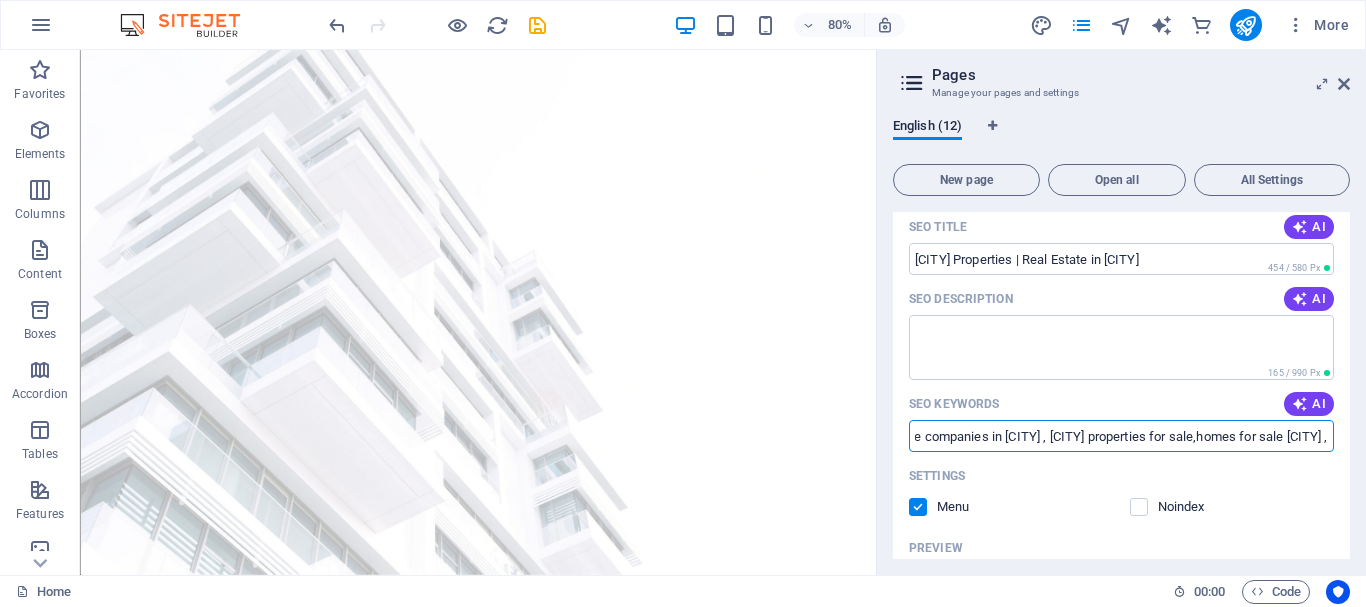 scroll, scrollTop: 0, scrollLeft: 291, axis: horizontal 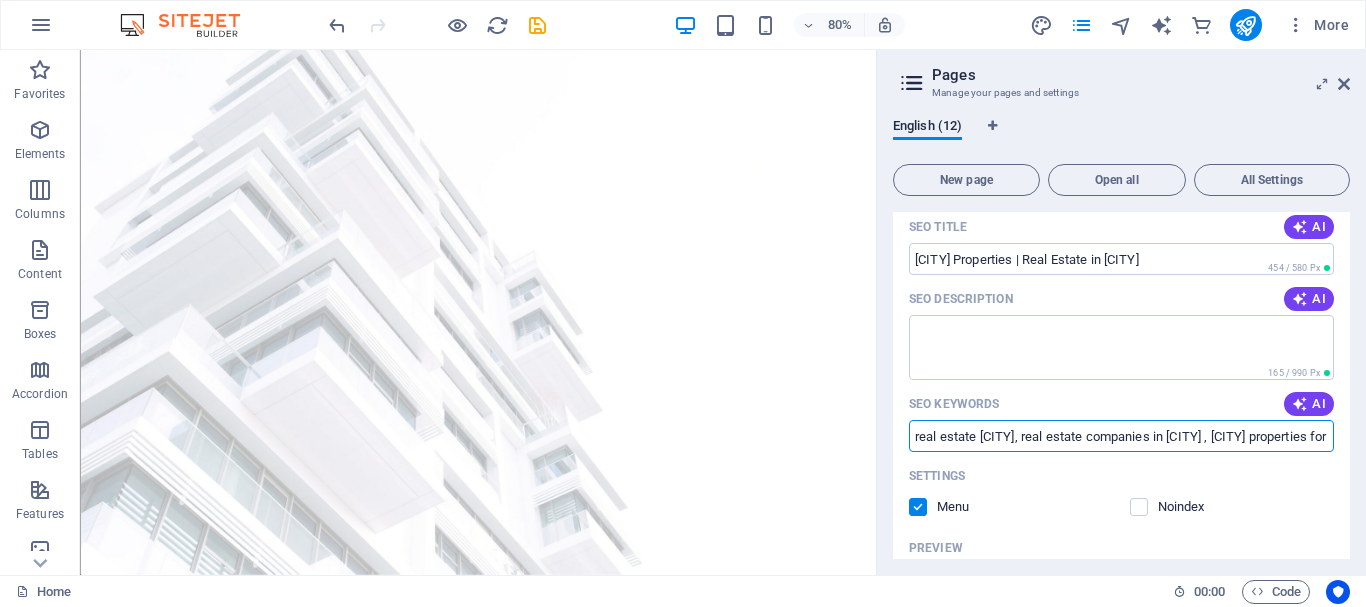 click on "real estate [CITY], real estate companies in [CITY] , [CITY] properties for sale,homes for sale [CITY] ," at bounding box center [1121, 436] 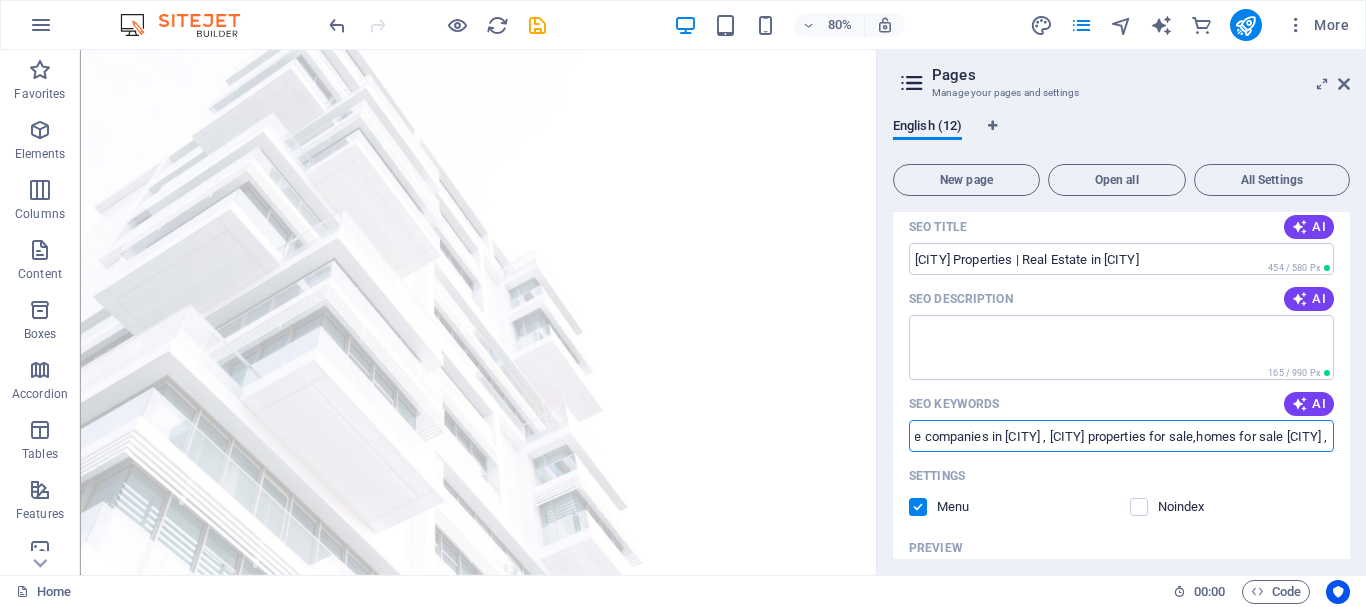 scroll, scrollTop: 0, scrollLeft: 296, axis: horizontal 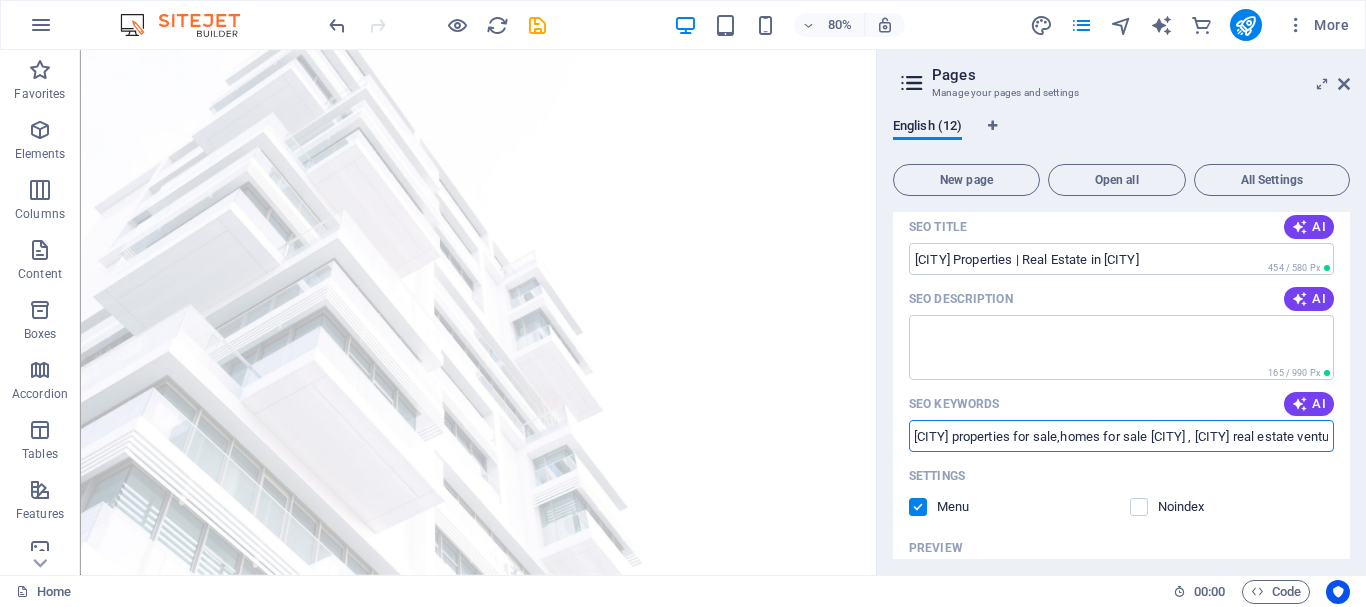 click on "real estate [CITY], real estate companies in [CITY] , [CITY] properties for sale,homes for sale [CITY] , [CITY] real estate ventures" at bounding box center [1121, 436] 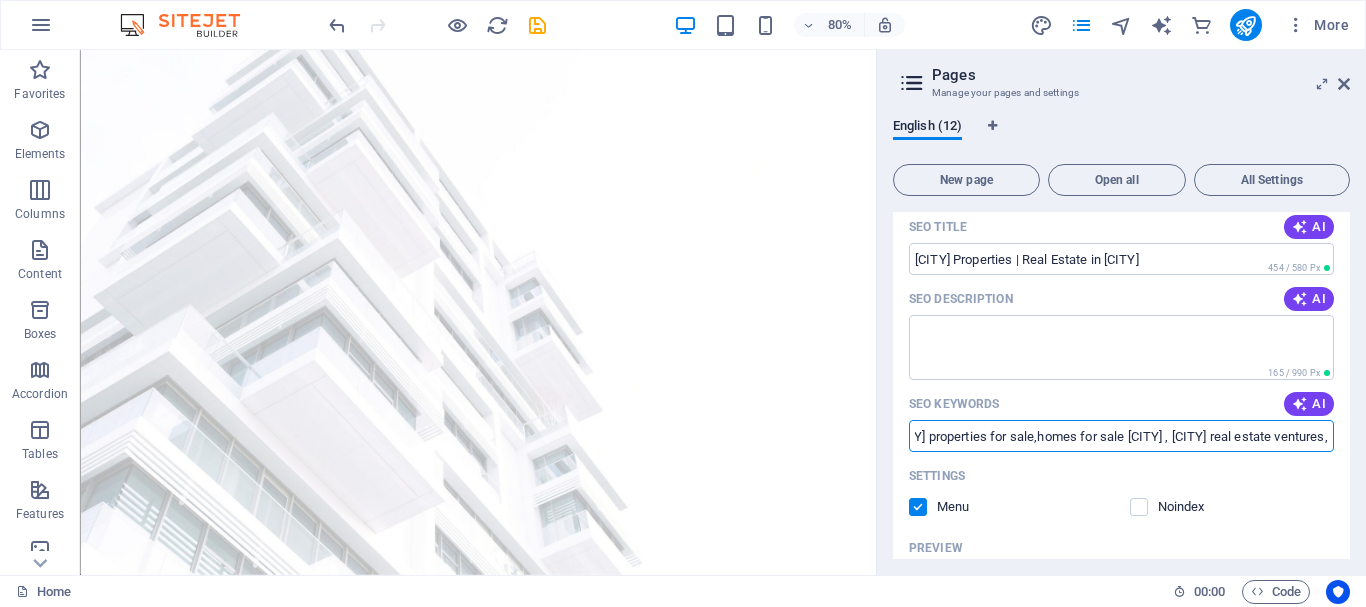 scroll, scrollTop: 0, scrollLeft: 487, axis: horizontal 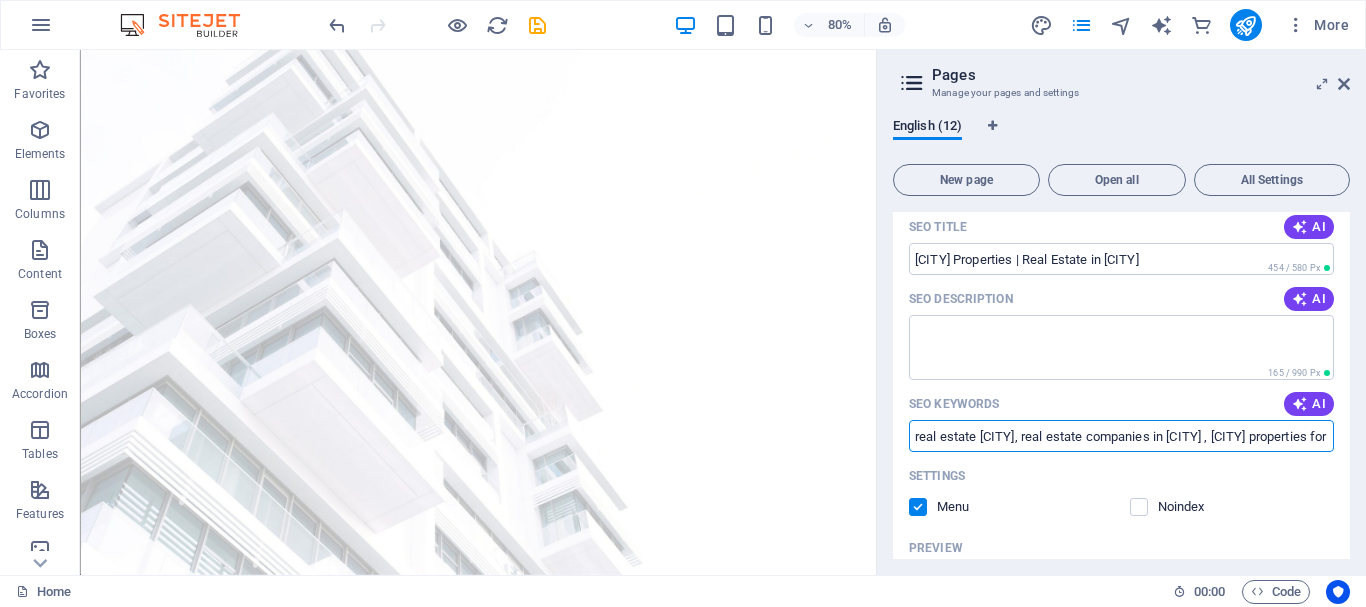 drag, startPoint x: 1231, startPoint y: 438, endPoint x: 1250, endPoint y: 433, distance: 19.646883 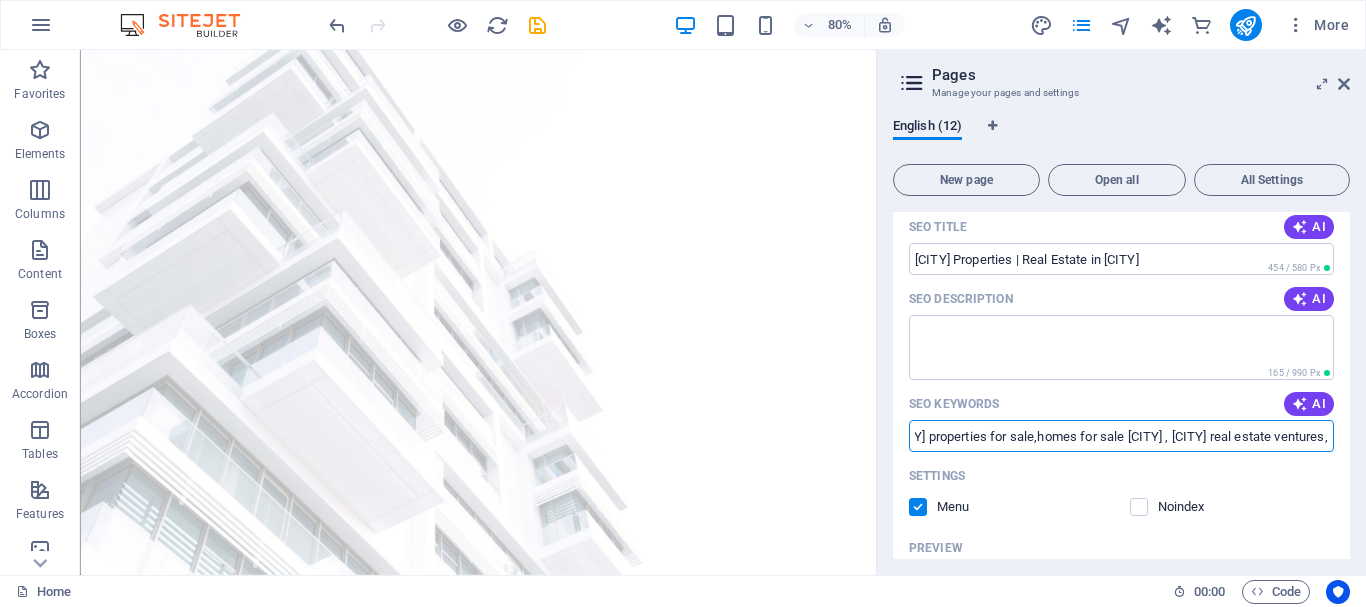 scroll, scrollTop: 0, scrollLeft: 487, axis: horizontal 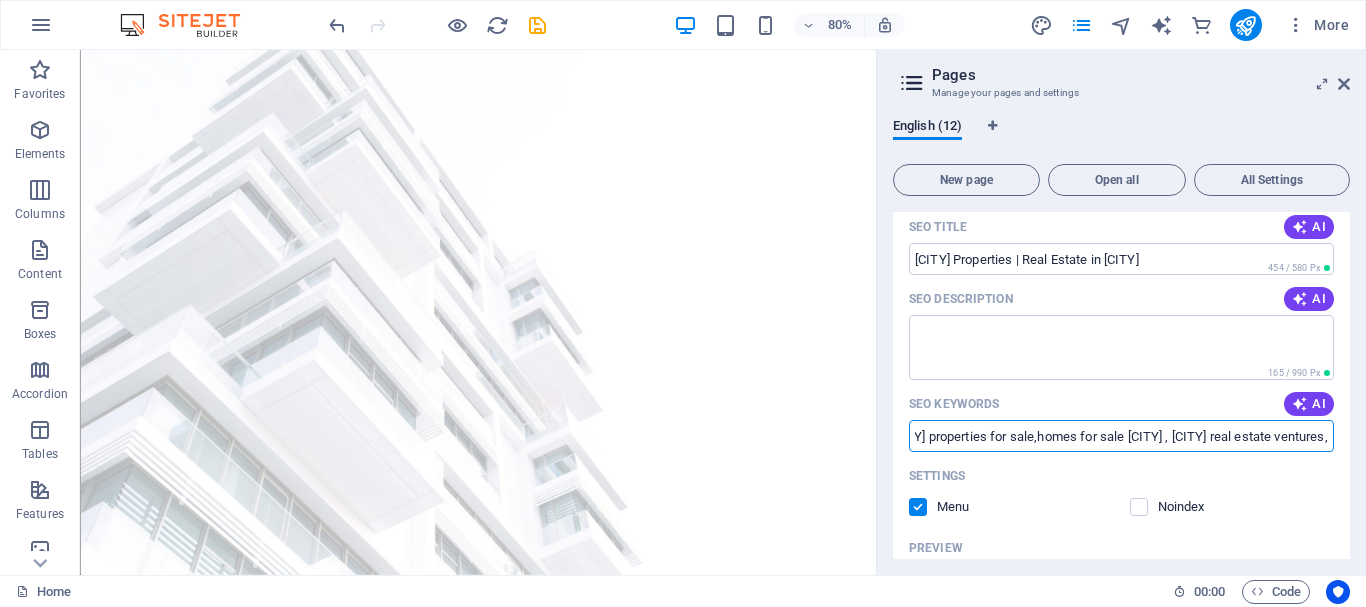 paste on "real estate [CITY] for sale" 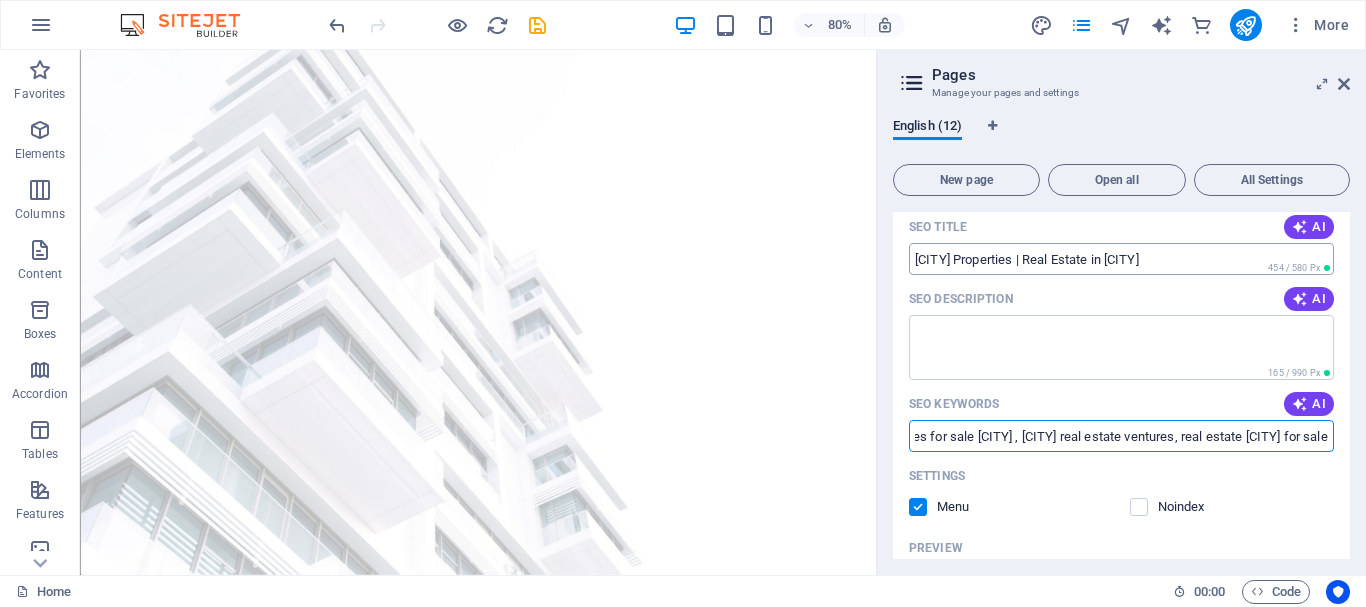 scroll, scrollTop: 0, scrollLeft: 488, axis: horizontal 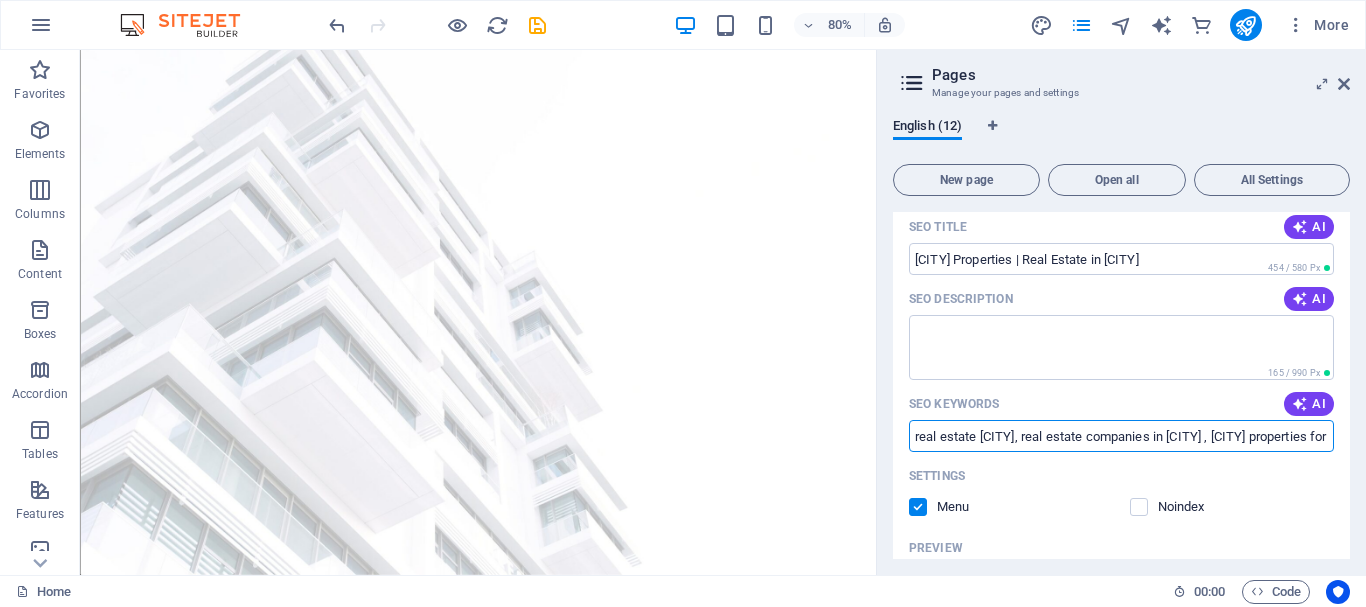 click on "real estate [CITY], real estate companies in [CITY] , [CITY] properties for sale,homes for sale [CITY] , [CITY] real estate ventures, real estate [CITY] for sale" at bounding box center (1121, 436) 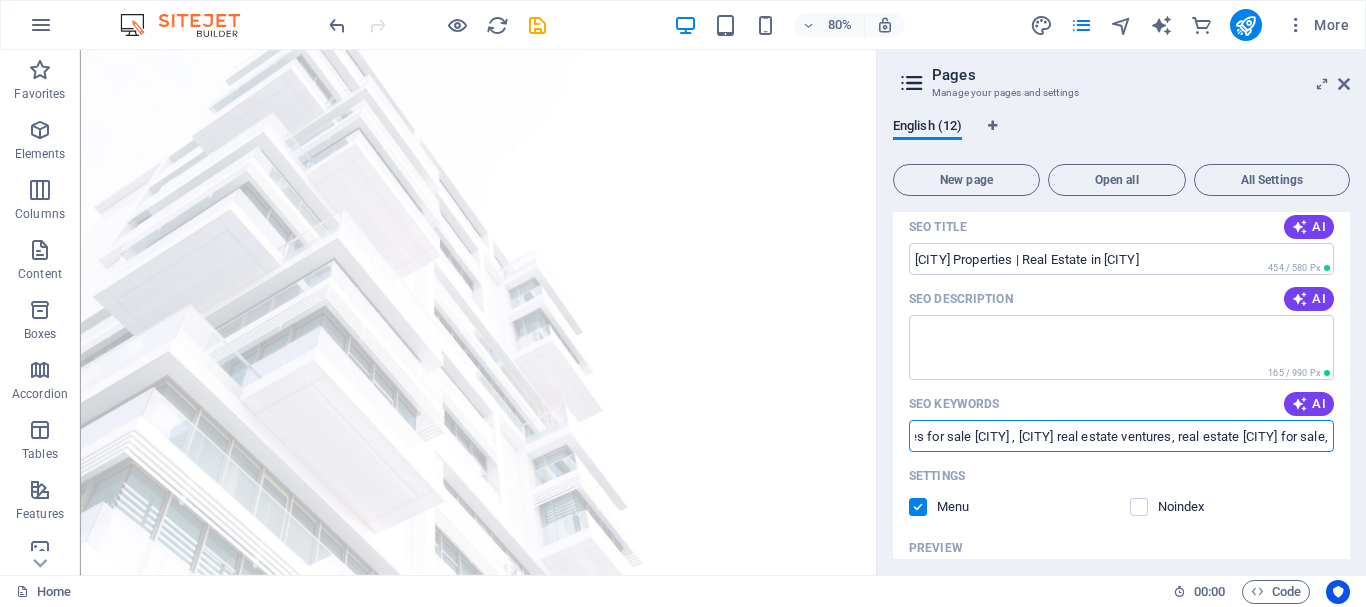 scroll, scrollTop: 0, scrollLeft: 667, axis: horizontal 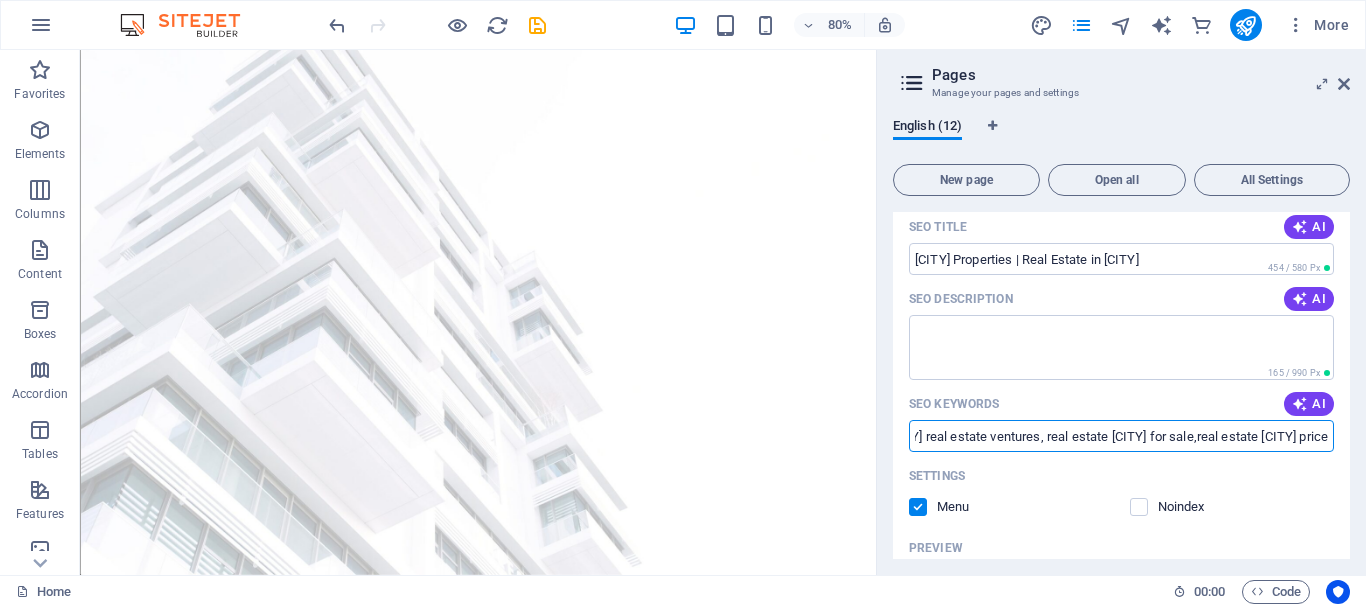 type on "real estate [CITY], real estate companies in [CITY] , [CITY] properties for sale,homes for sale [CITY] , [CITY] real estate ventures, real estate [CITY] for sale,real estate [CITY] price" 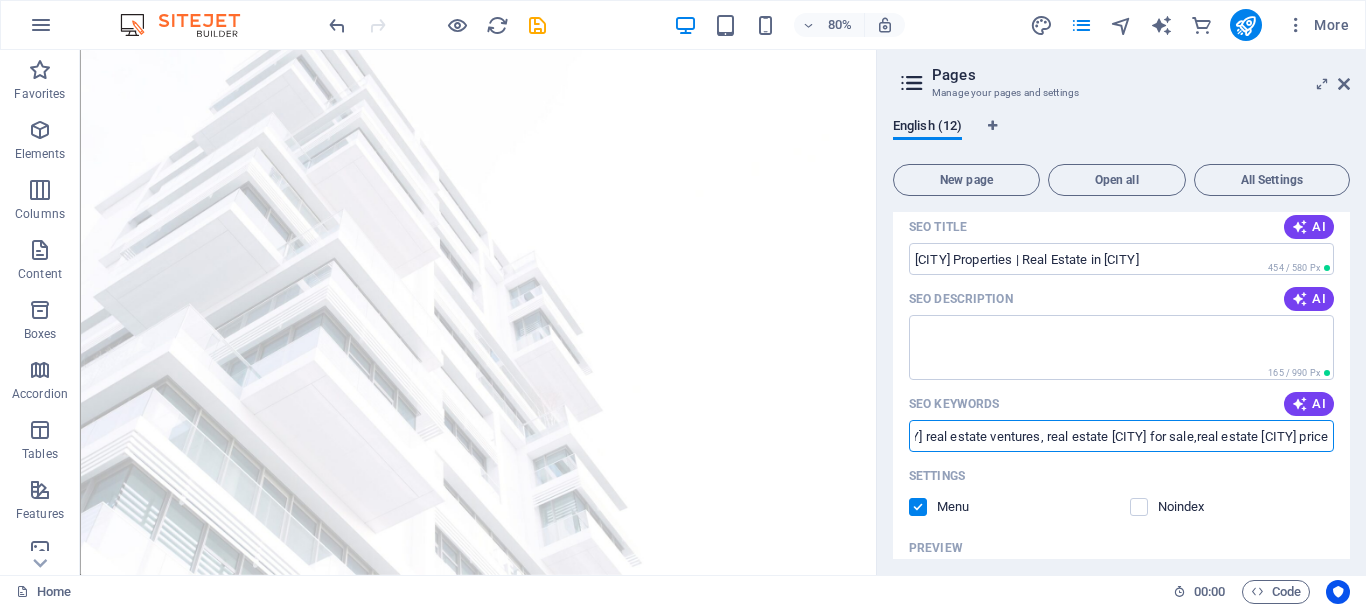scroll, scrollTop: 0, scrollLeft: 836, axis: horizontal 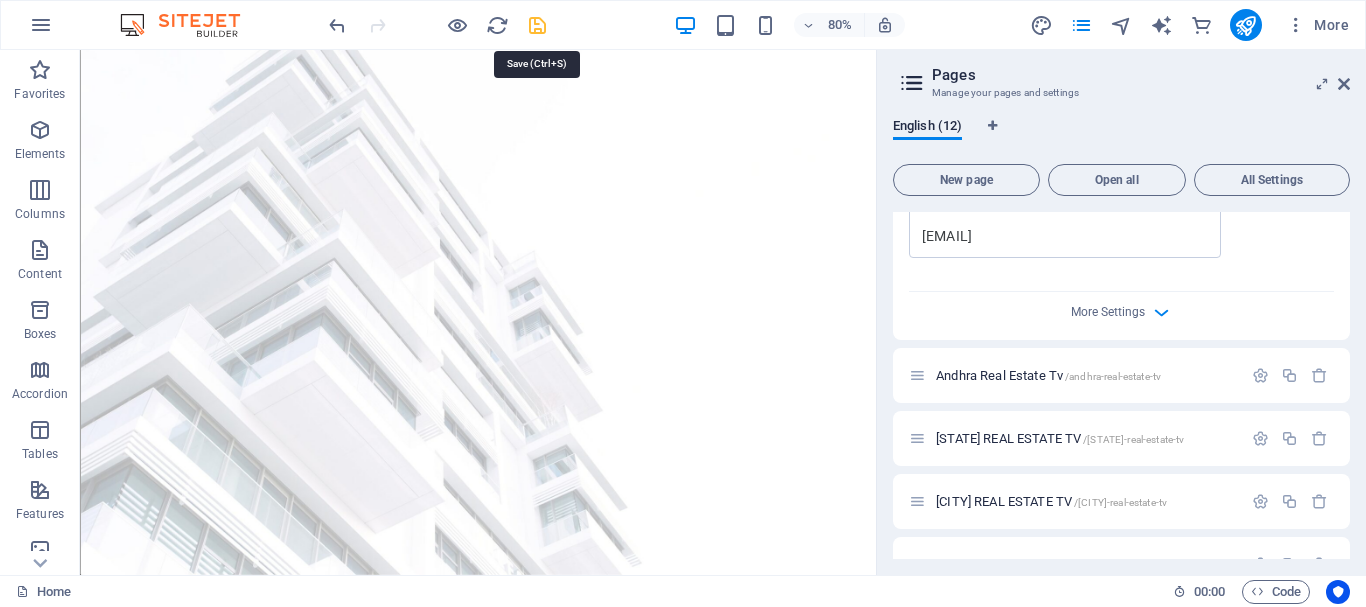 click at bounding box center (537, 25) 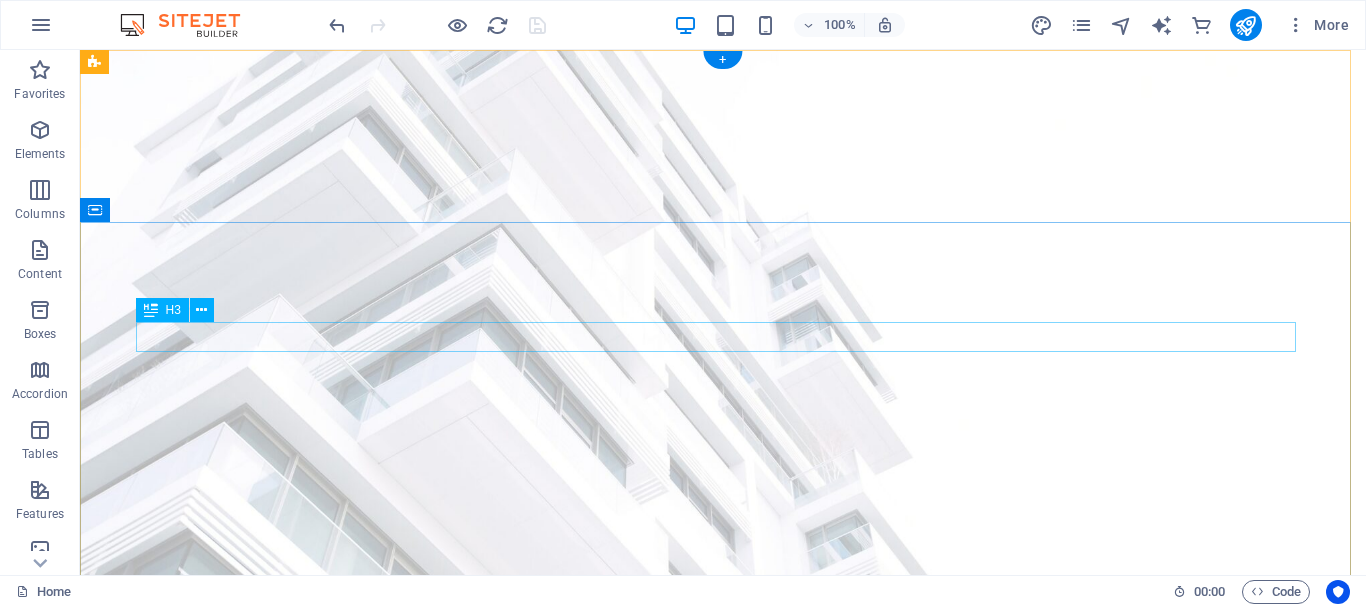 scroll, scrollTop: 0, scrollLeft: 0, axis: both 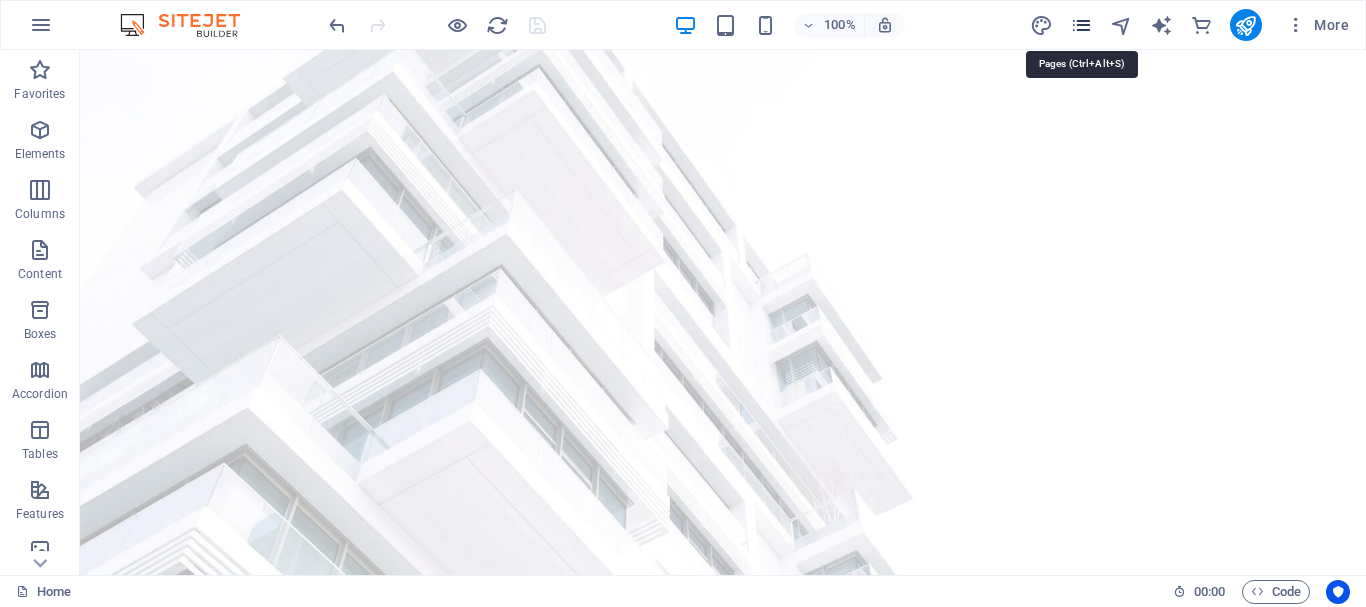 click at bounding box center [1081, 25] 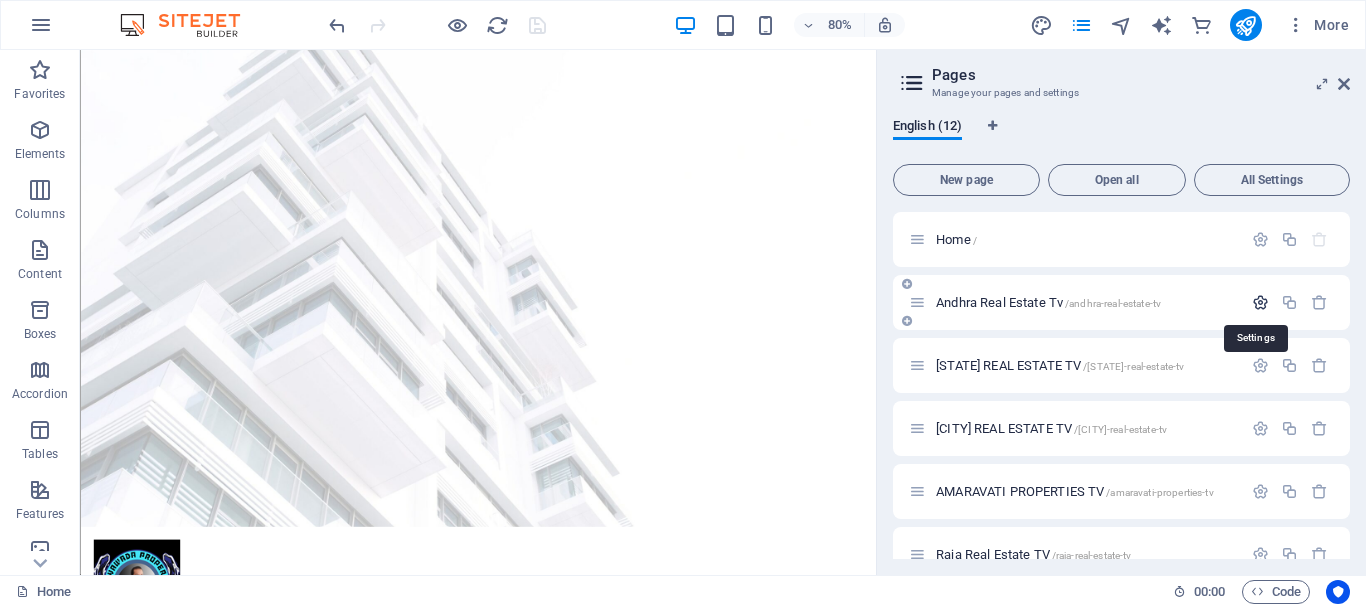 click at bounding box center (1260, 302) 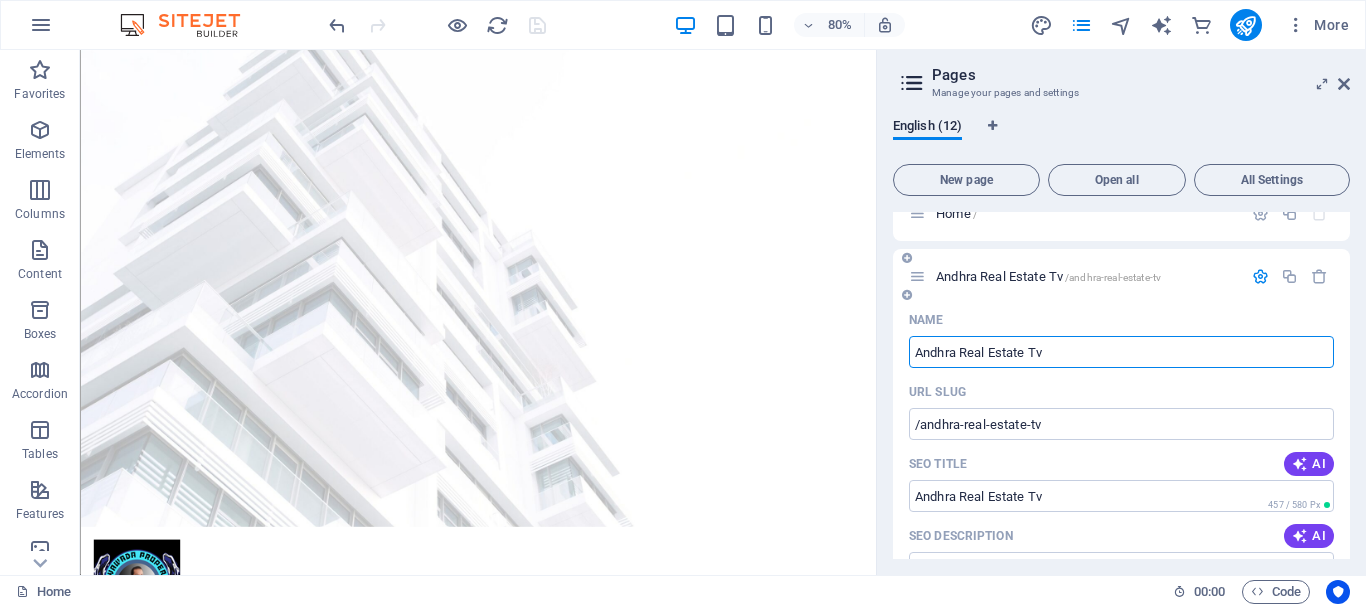 scroll, scrollTop: 0, scrollLeft: 0, axis: both 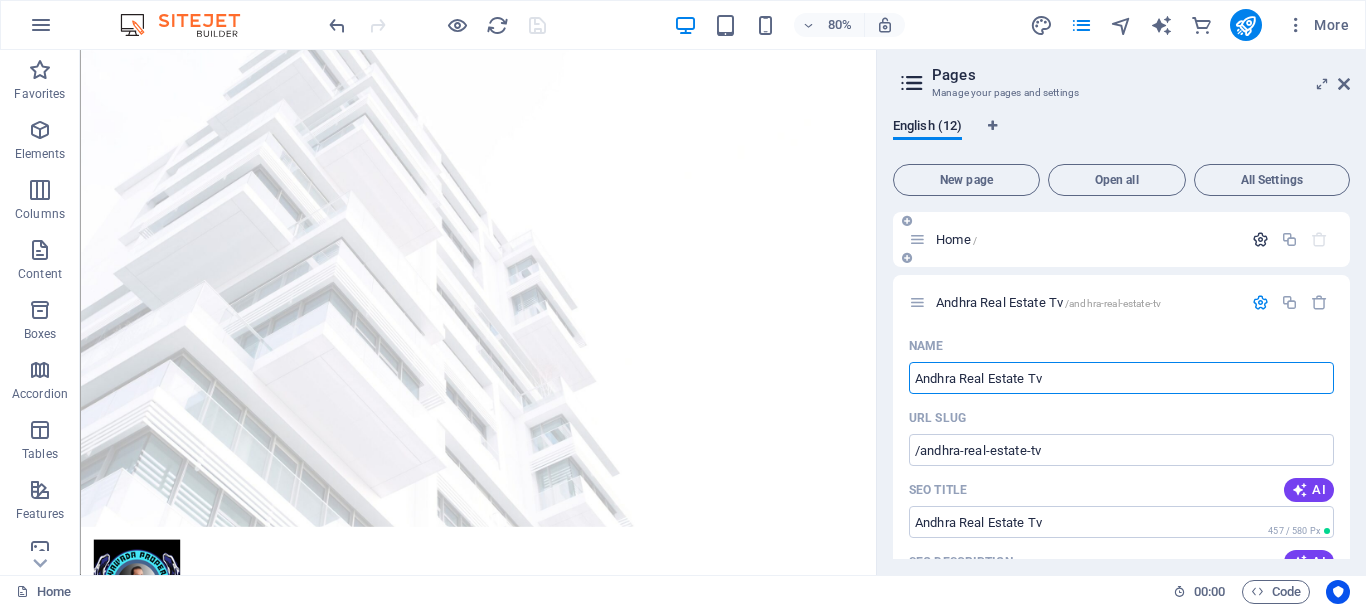 click at bounding box center [1260, 239] 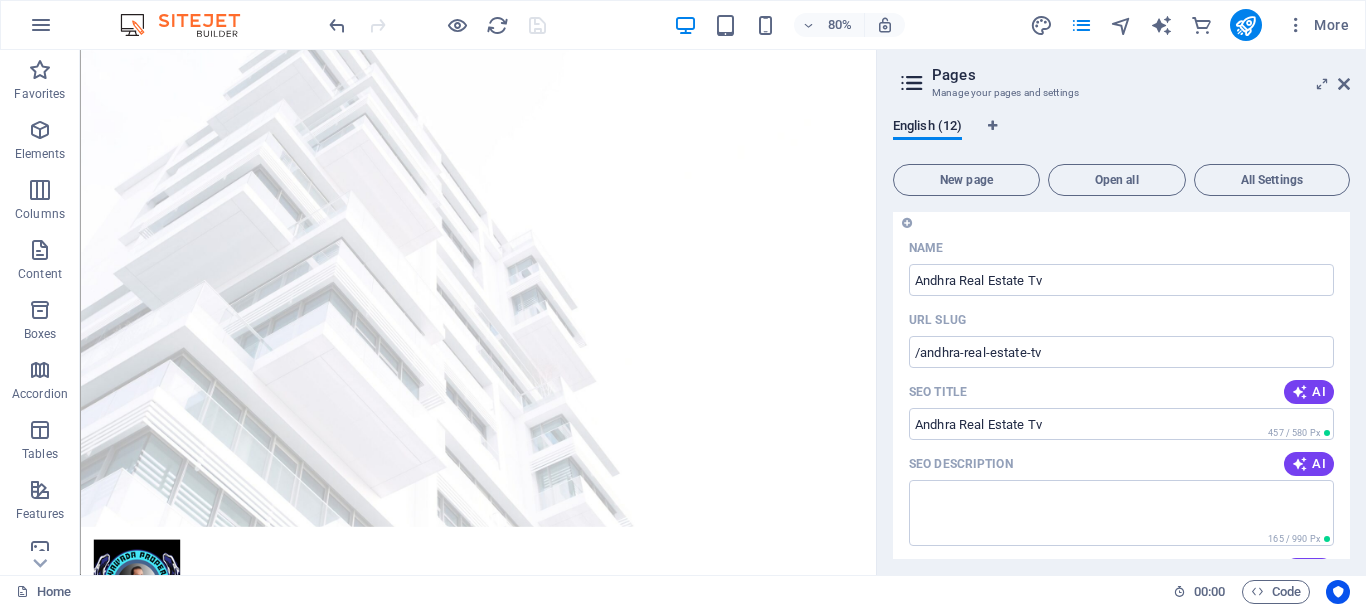 scroll, scrollTop: 900, scrollLeft: 0, axis: vertical 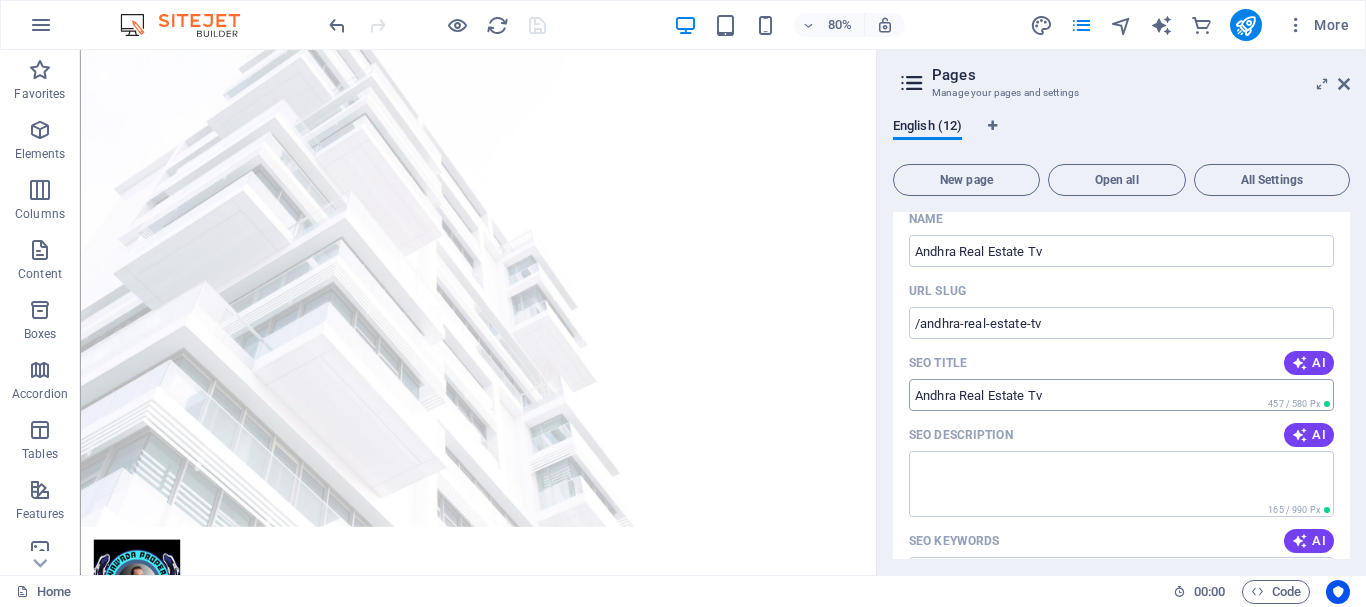 click on "Andhra Real Estate Tv" at bounding box center [1121, 395] 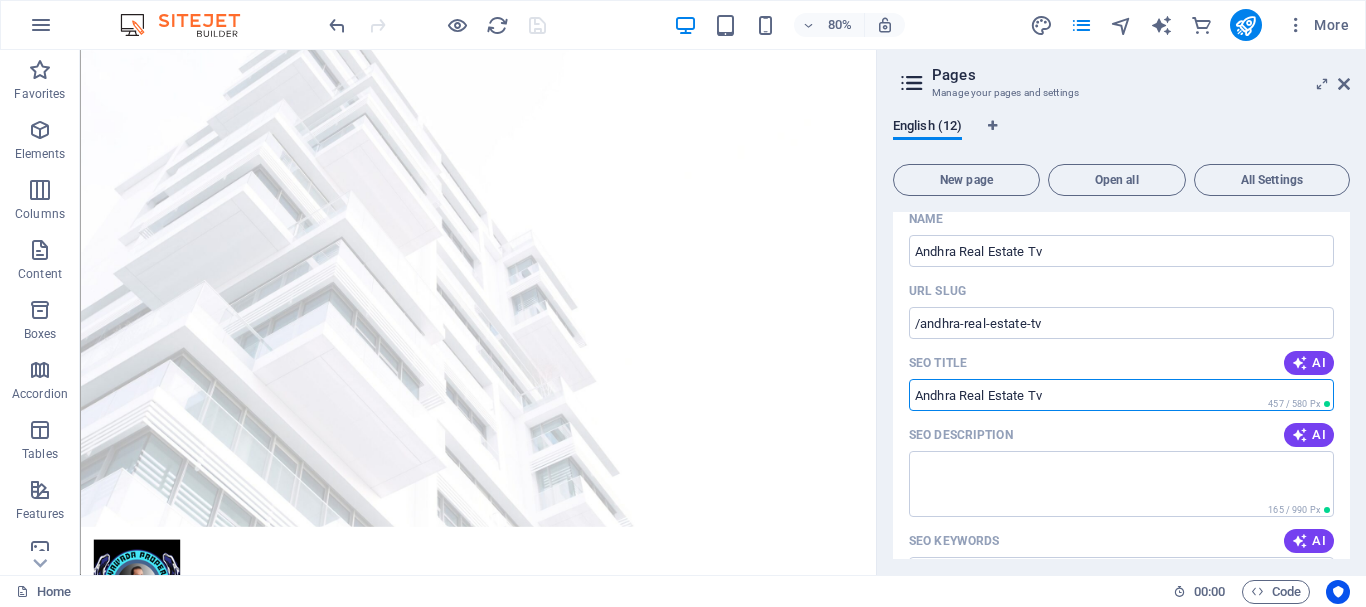 drag, startPoint x: 1003, startPoint y: 396, endPoint x: 920, endPoint y: 407, distance: 83.725746 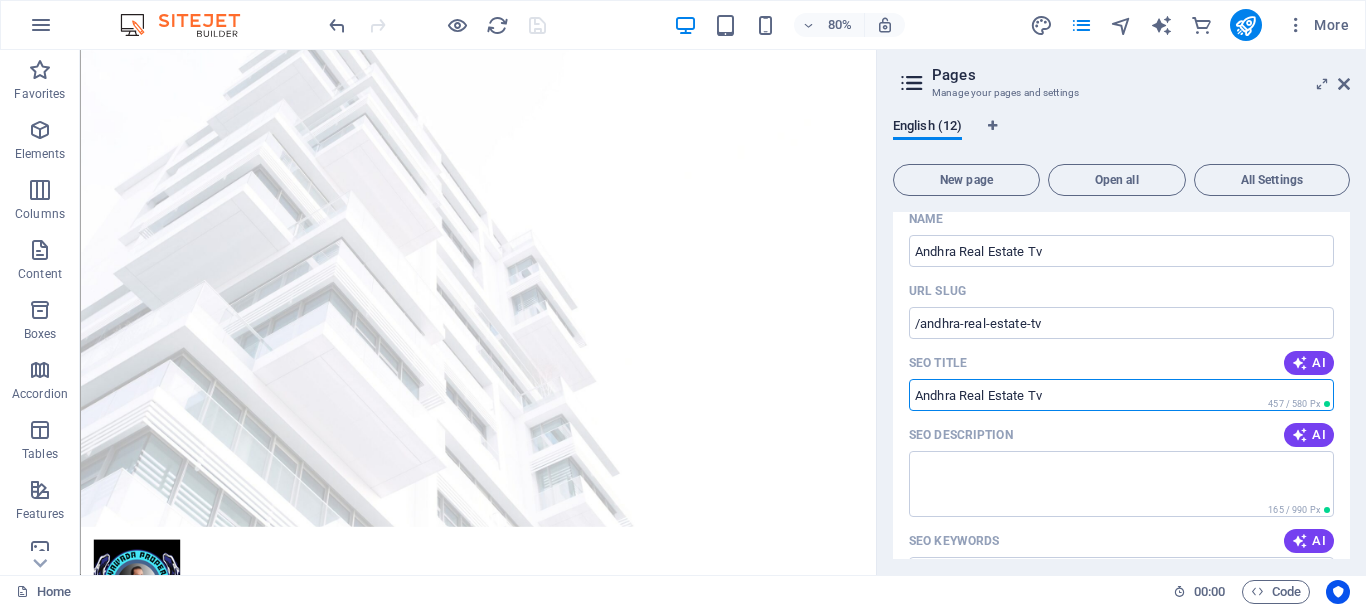 paste on "real estate around [CITY]" 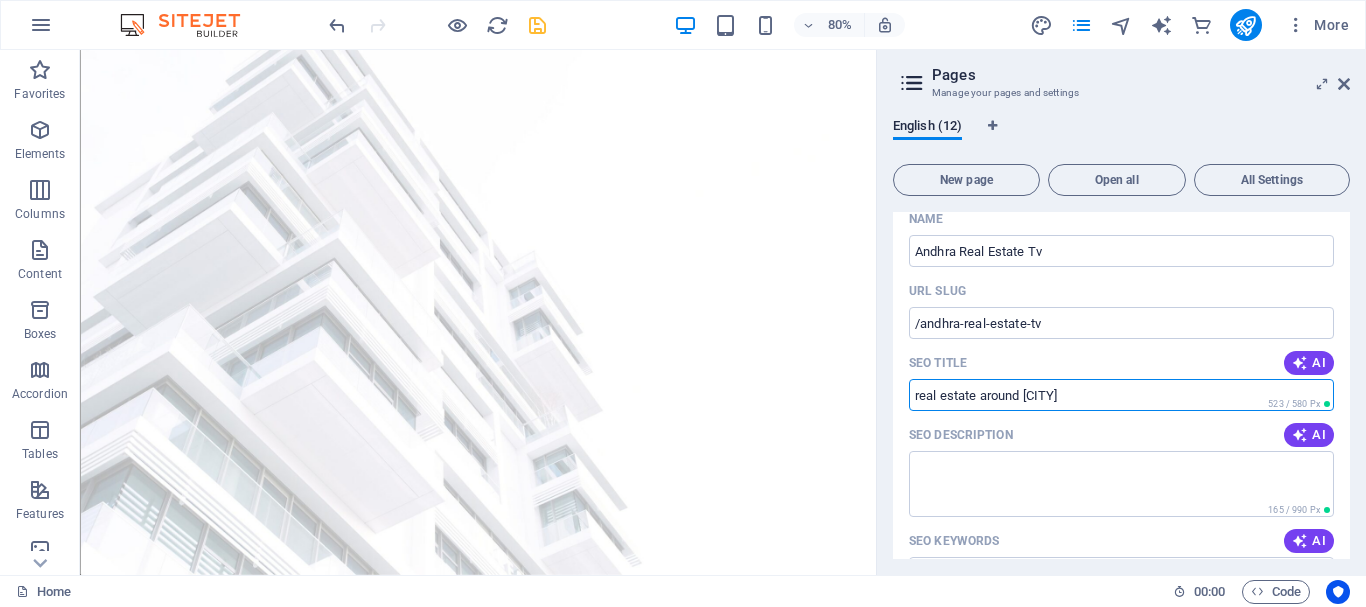 click on "real estate around [CITY]" at bounding box center (1121, 395) 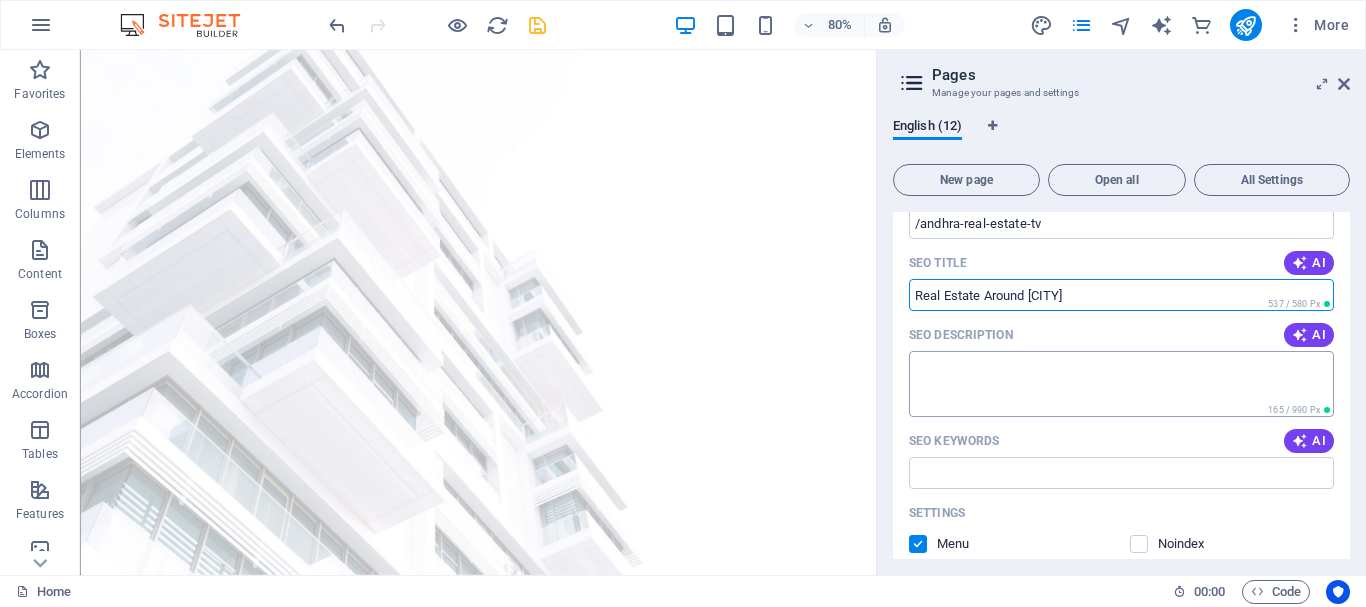 scroll, scrollTop: 1100, scrollLeft: 0, axis: vertical 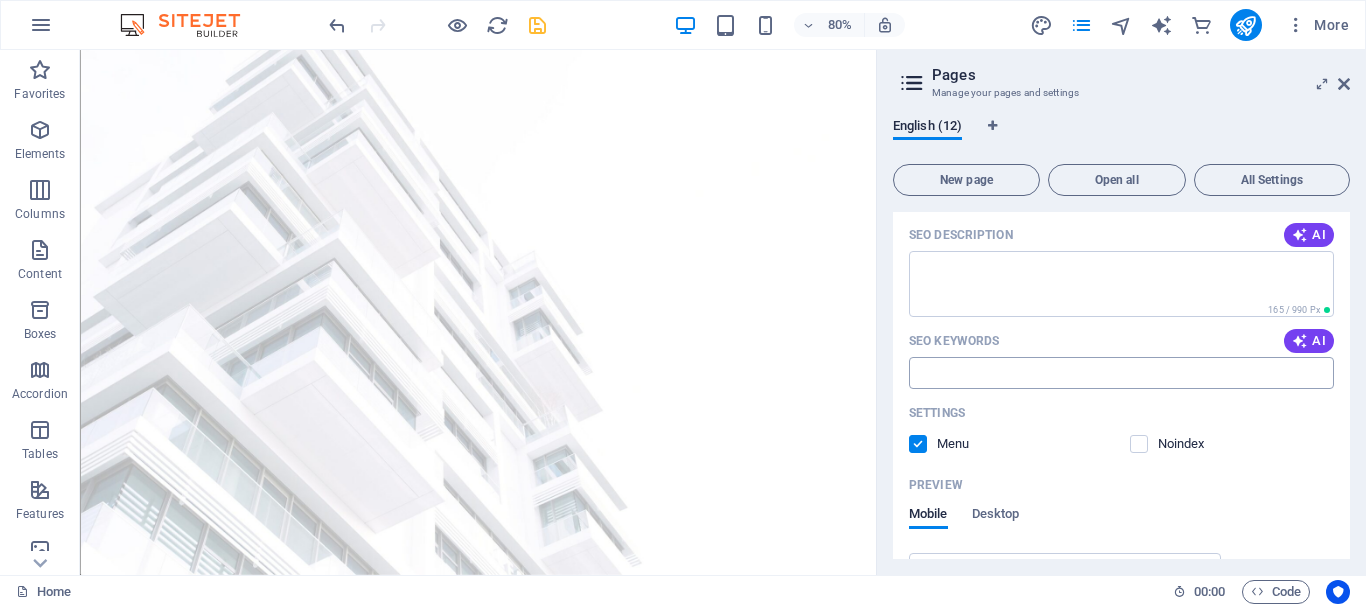type on "Real Estate Around [CITY]" 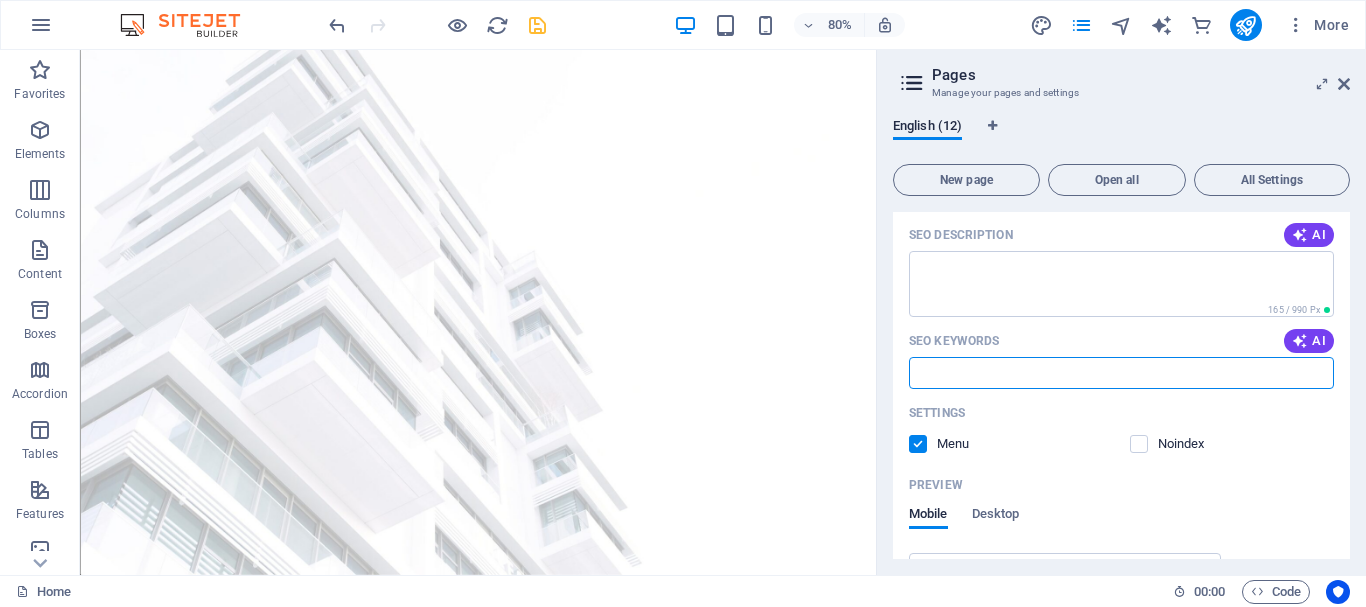 click on "SEO Keywords" at bounding box center (1121, 373) 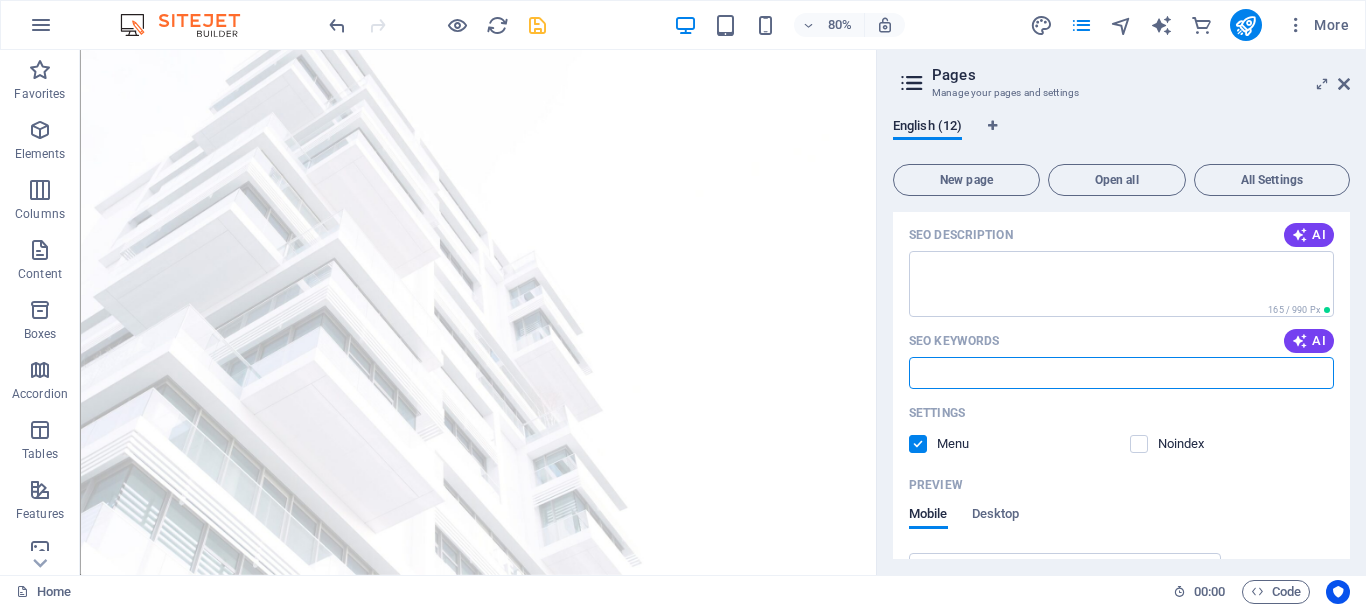 click on "SEO Keywords" at bounding box center [1121, 373] 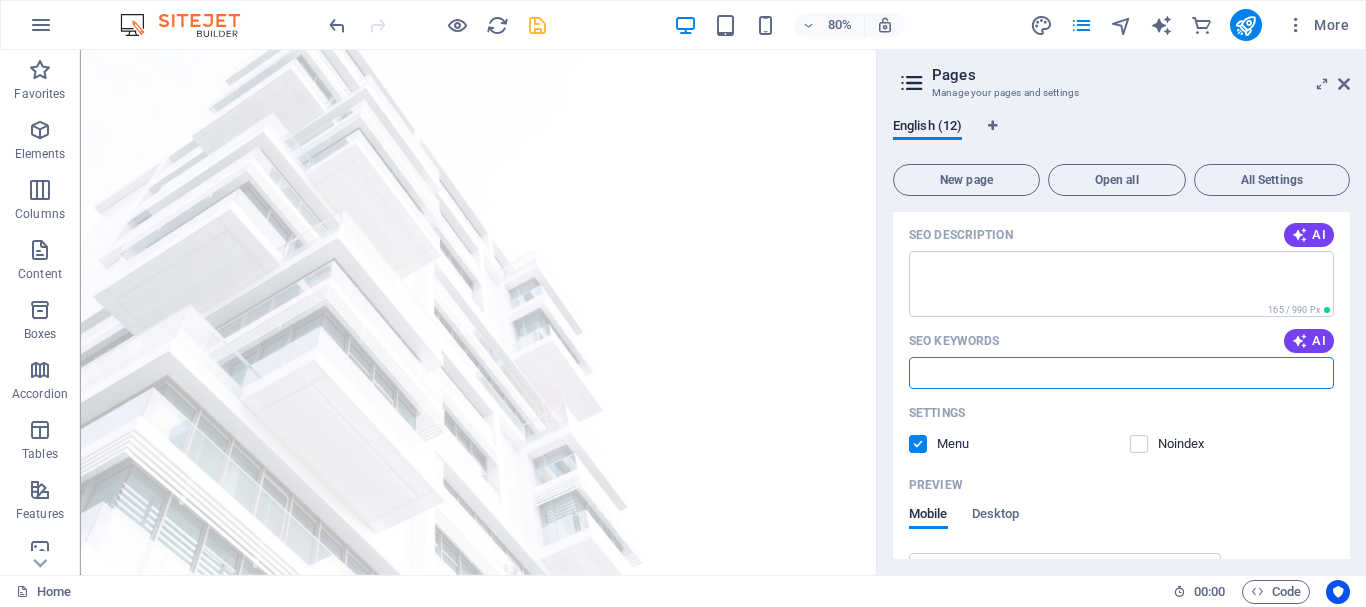 click on "SEO Keywords" at bounding box center (1121, 373) 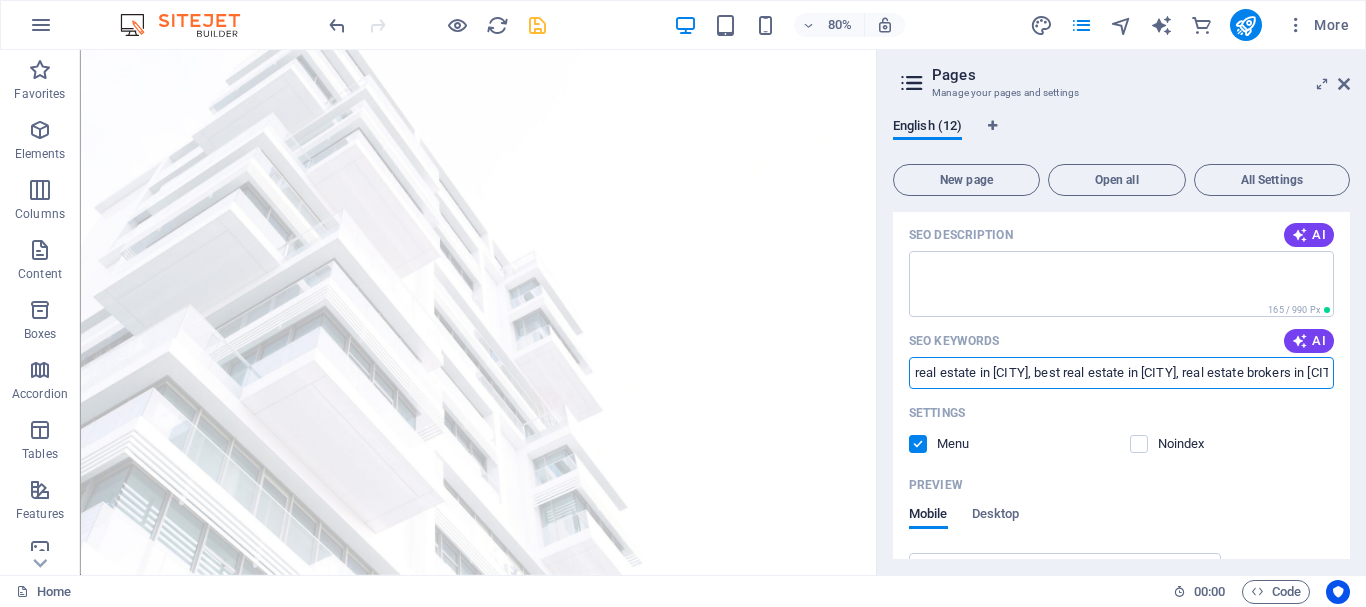type on "real estate in [CITY], best real estate in [CITY], real estate brokers in [CITY], top real estate companies in [CITY], real estate developers in [CITY], best real estate agents in [CITY], best real estate companies in [CITY], best real estate agency in [CITY]" 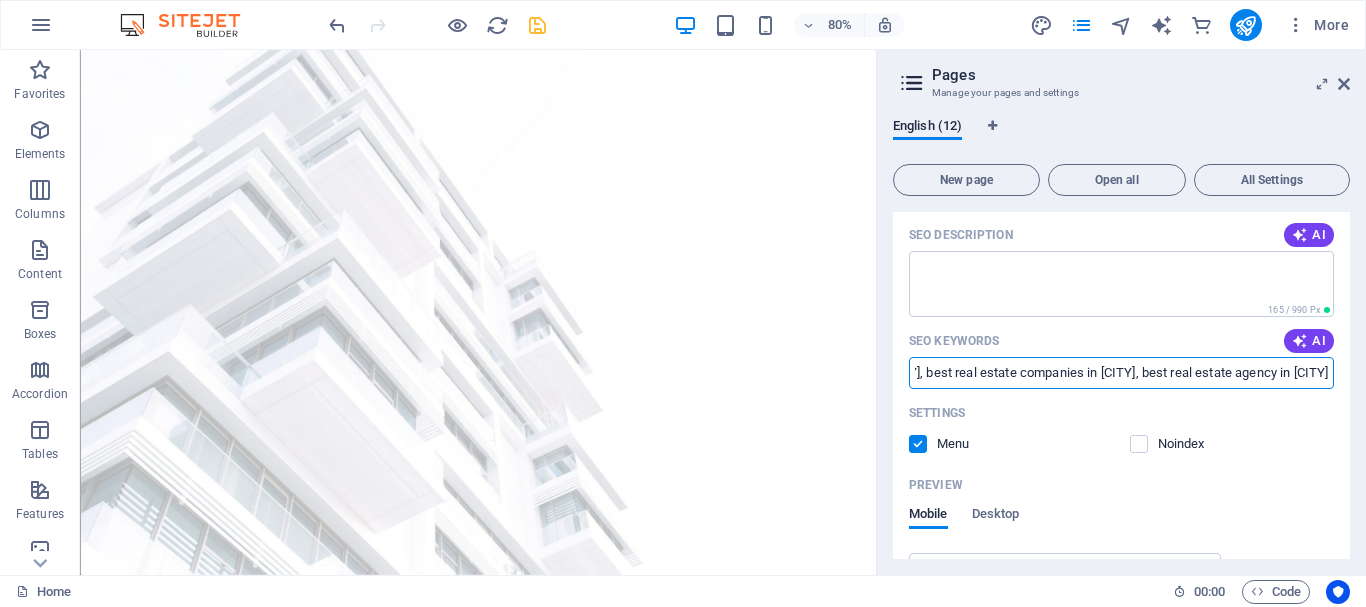 scroll, scrollTop: 0, scrollLeft: 1273, axis: horizontal 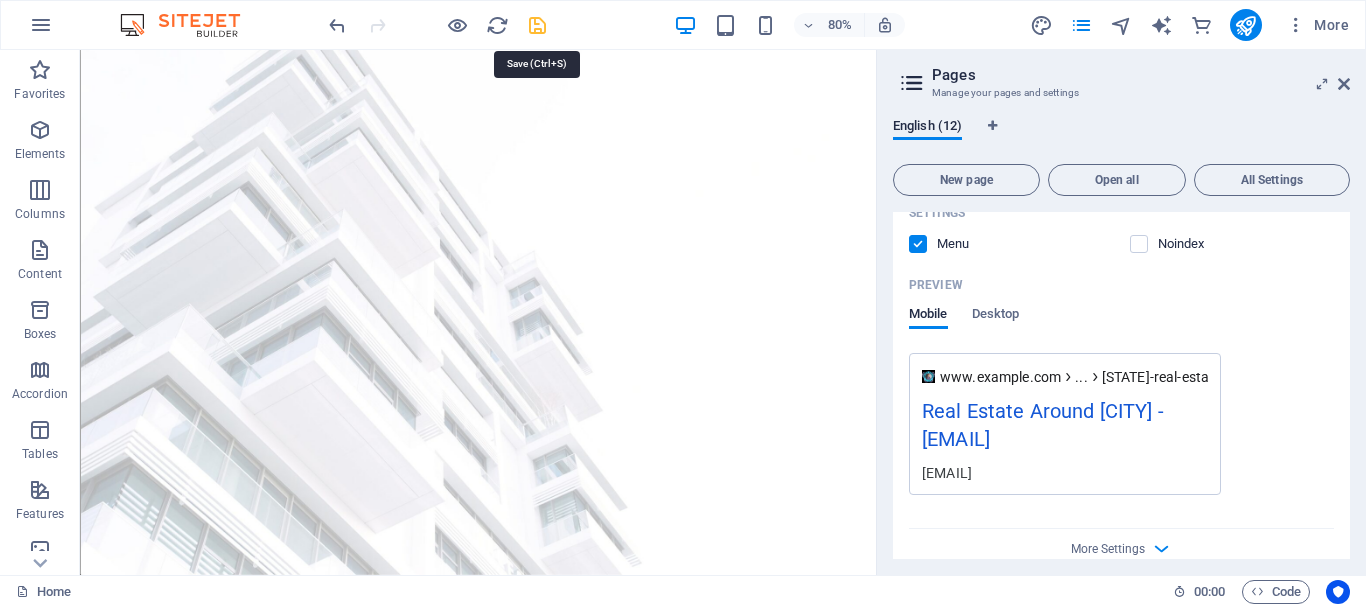 click at bounding box center [537, 25] 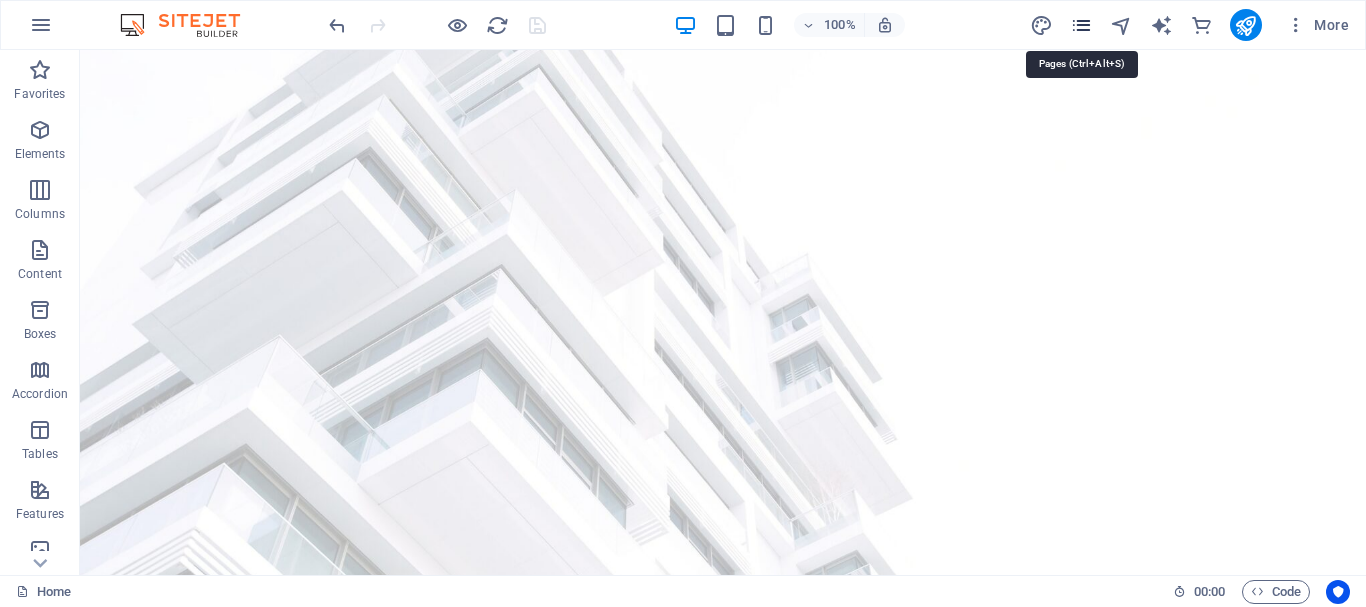 click at bounding box center [1081, 25] 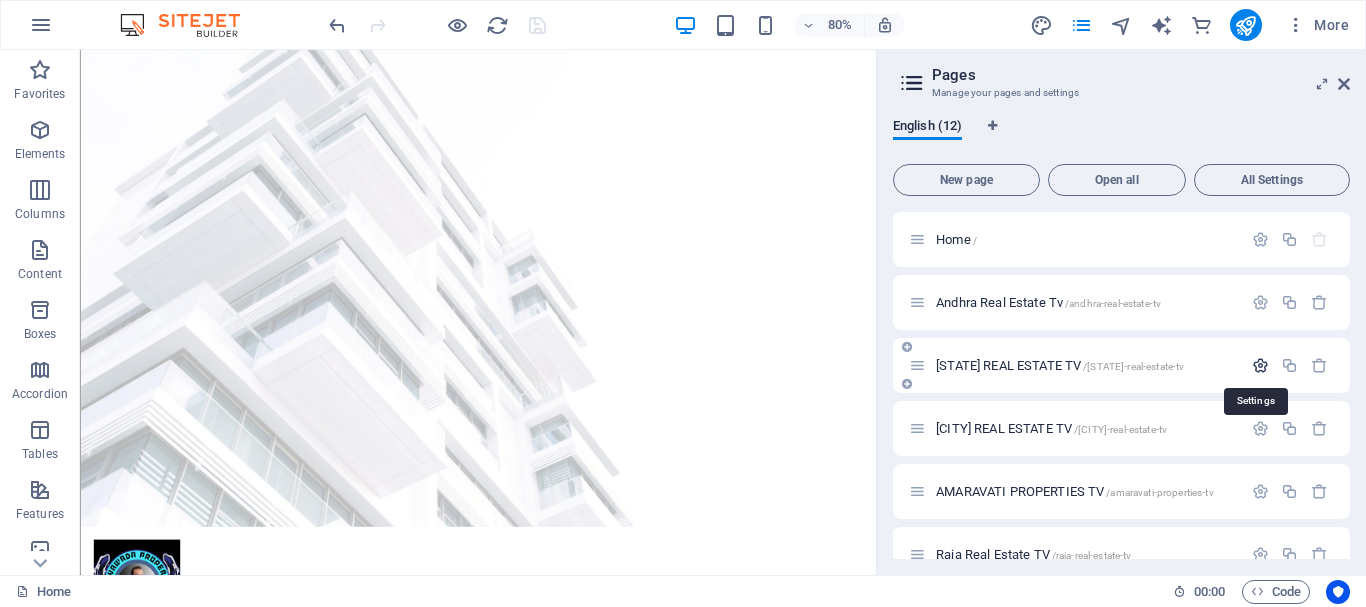 click at bounding box center [1260, 365] 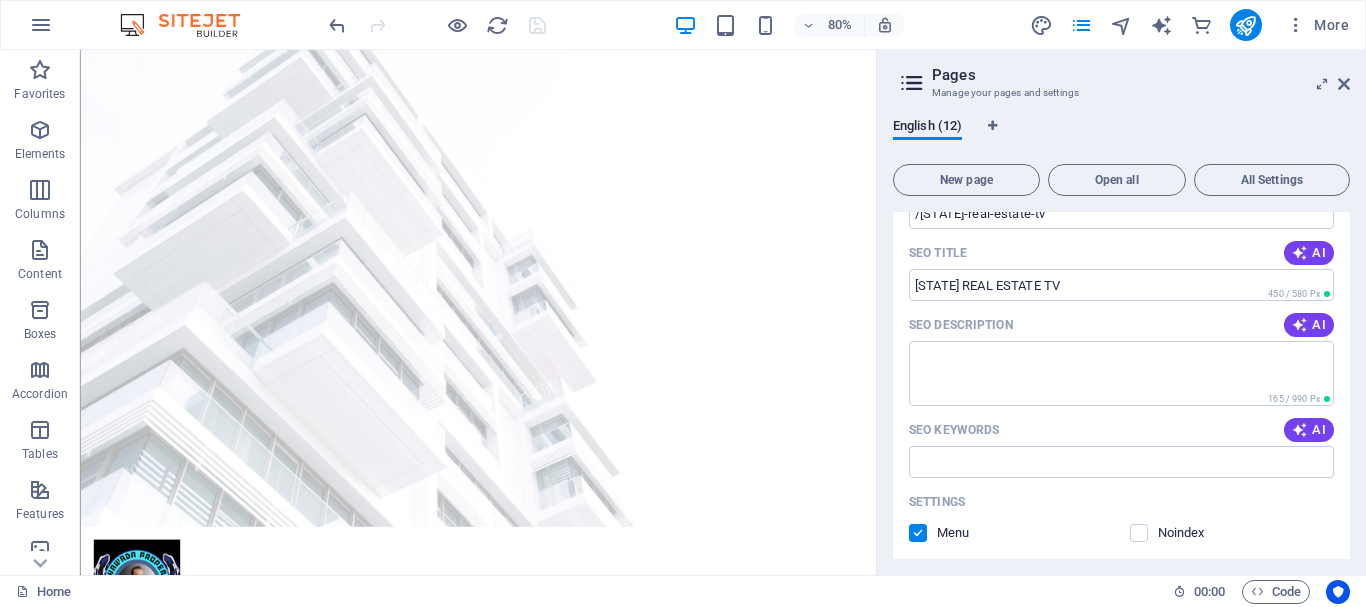 scroll, scrollTop: 200, scrollLeft: 0, axis: vertical 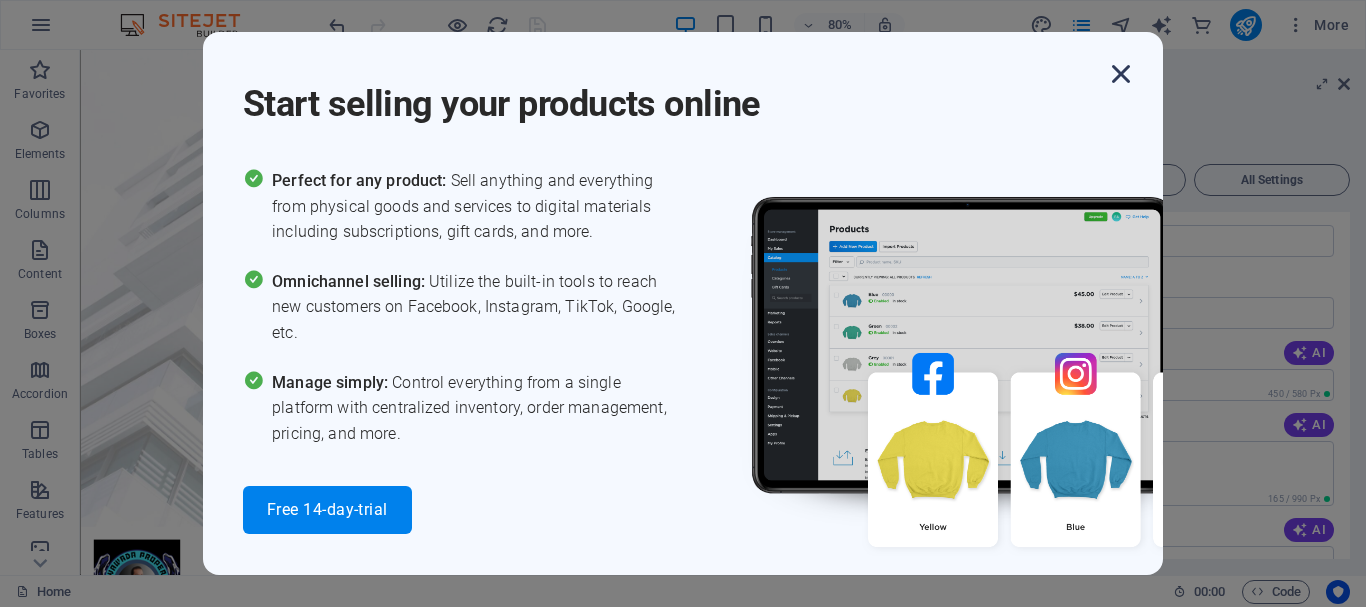 click at bounding box center [1121, 74] 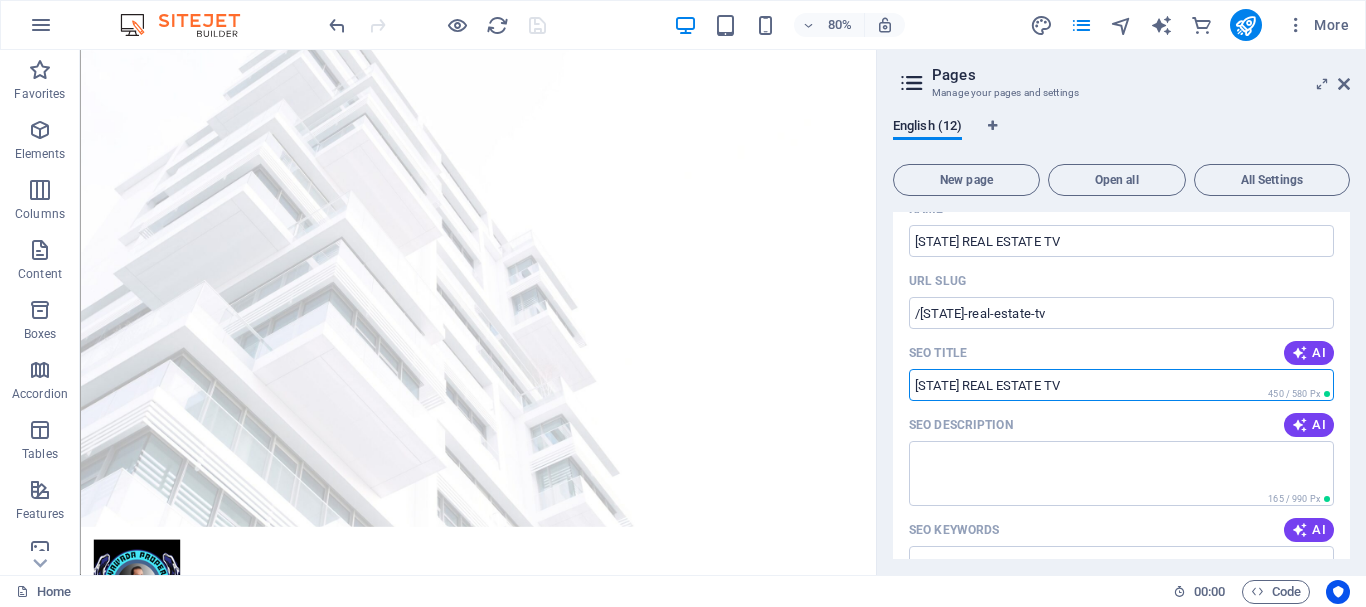 drag, startPoint x: 1063, startPoint y: 381, endPoint x: 906, endPoint y: 386, distance: 157.0796 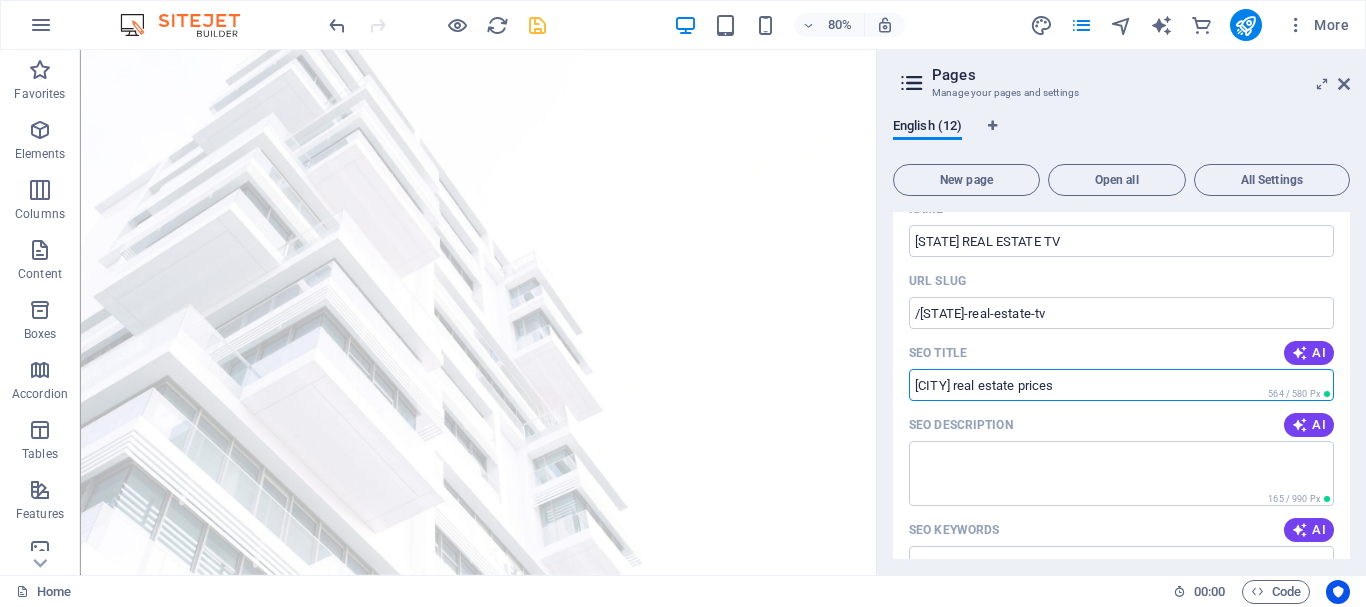 click on "[CITY] real estate prices" at bounding box center (1121, 385) 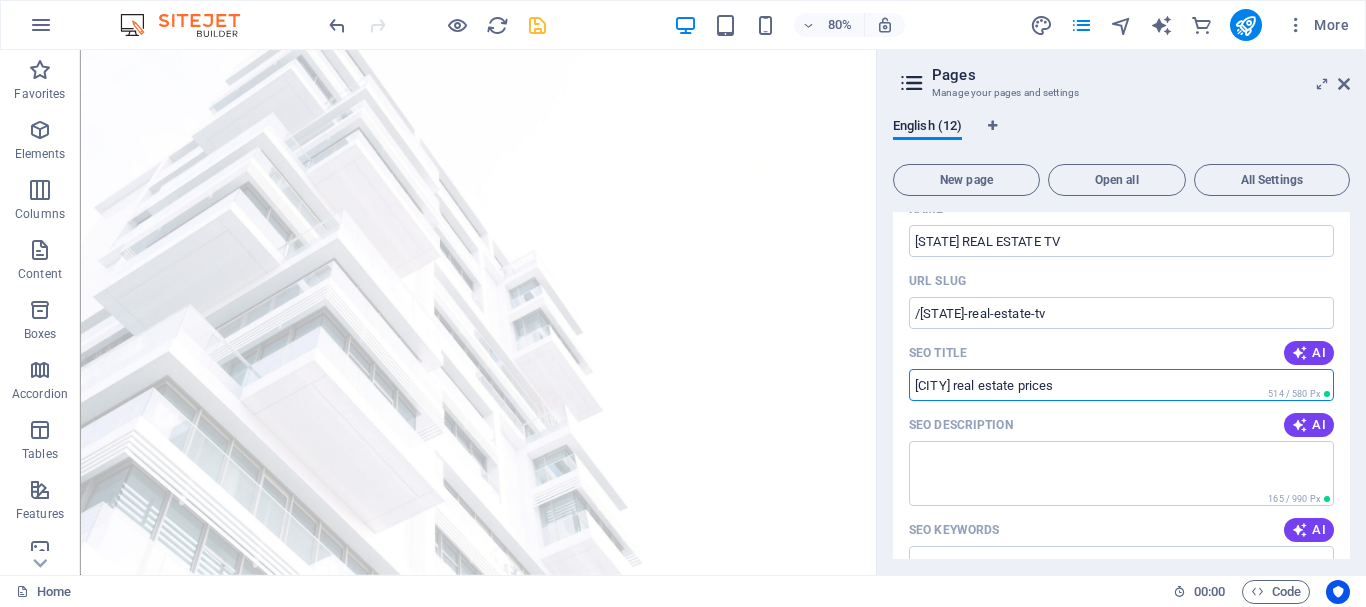 click on "[CITY] real estate prices" at bounding box center [1121, 385] 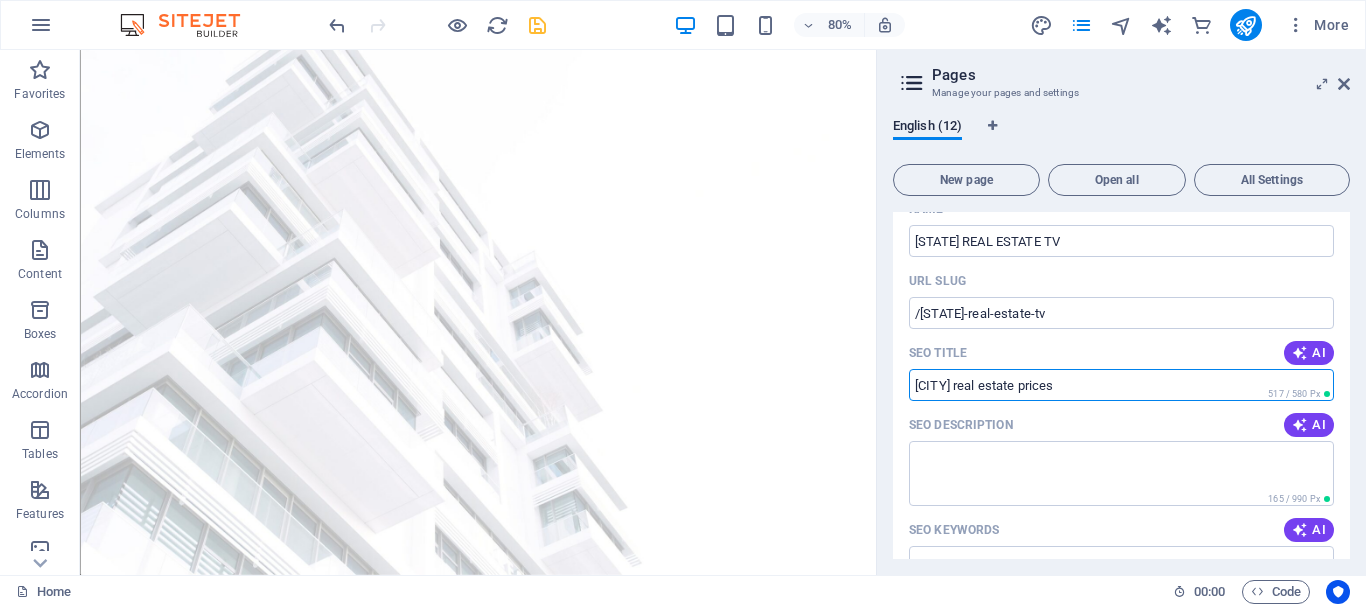 click on "[CITY] real estate prices" at bounding box center [1121, 385] 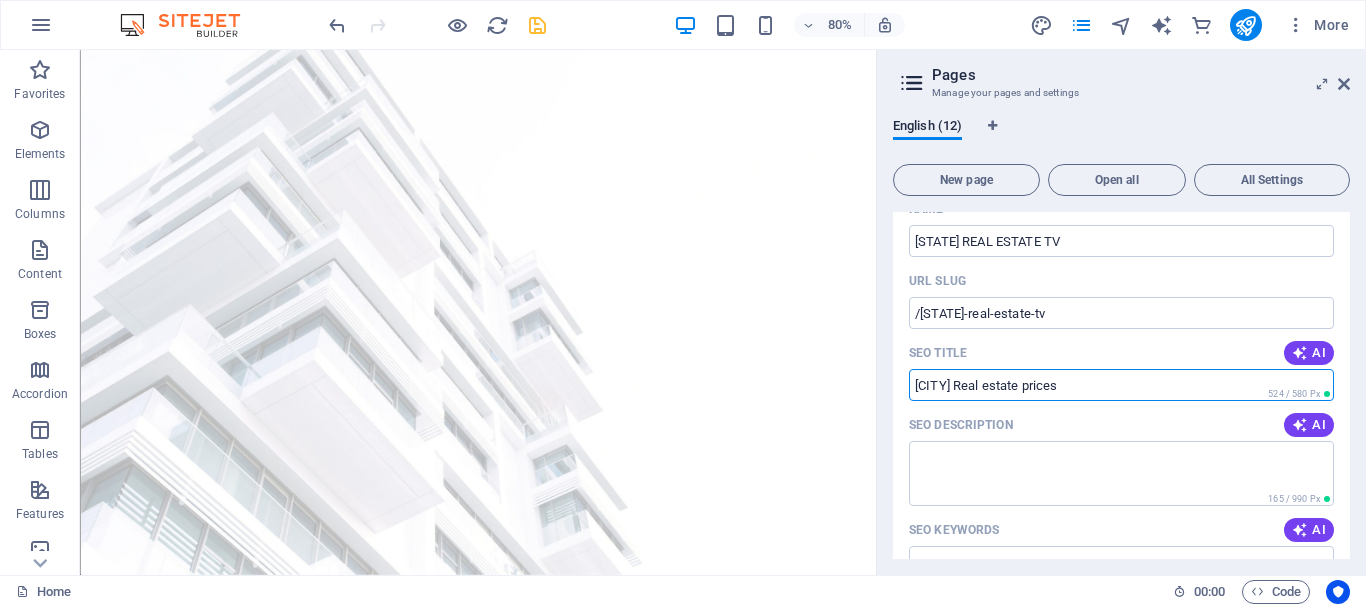 click on "[CITY] Real estate prices" at bounding box center [1121, 385] 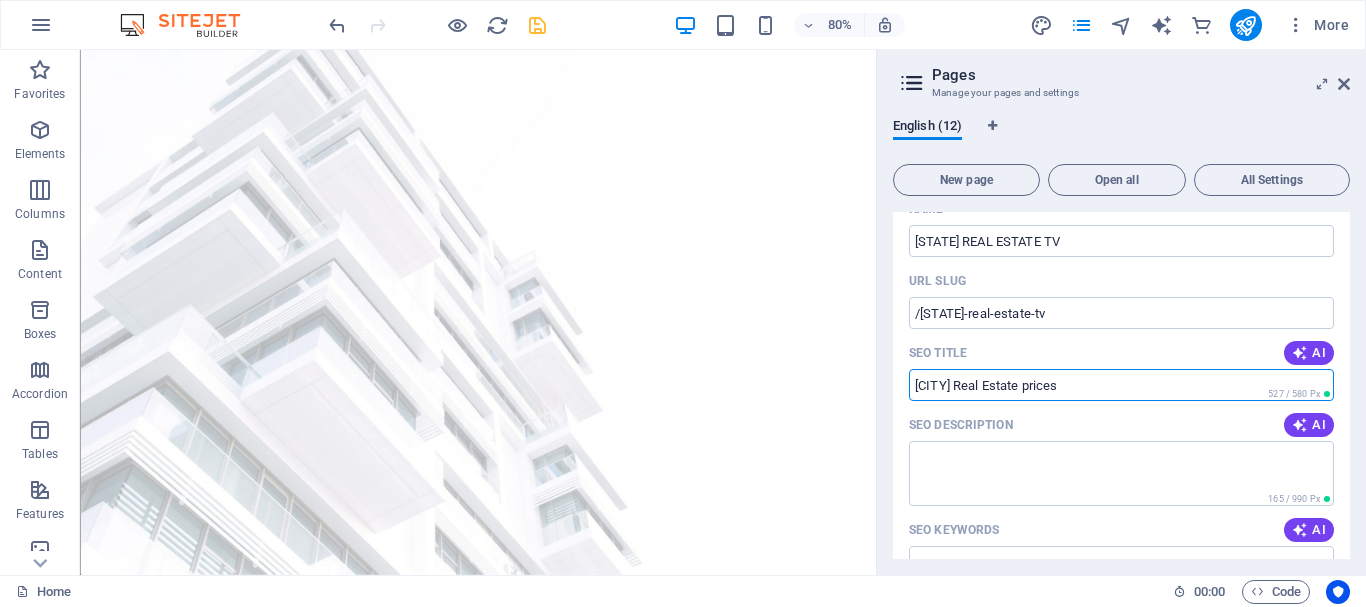 click on "[CITY] Real Estate prices" at bounding box center [1121, 385] 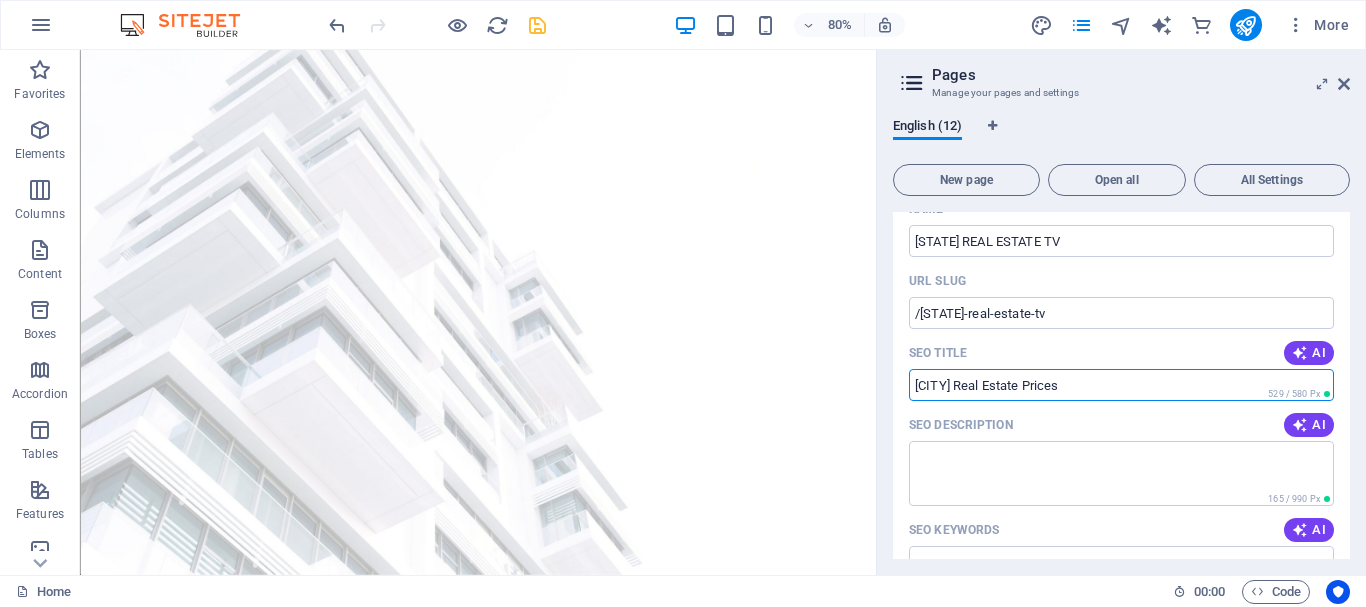 scroll, scrollTop: 300, scrollLeft: 0, axis: vertical 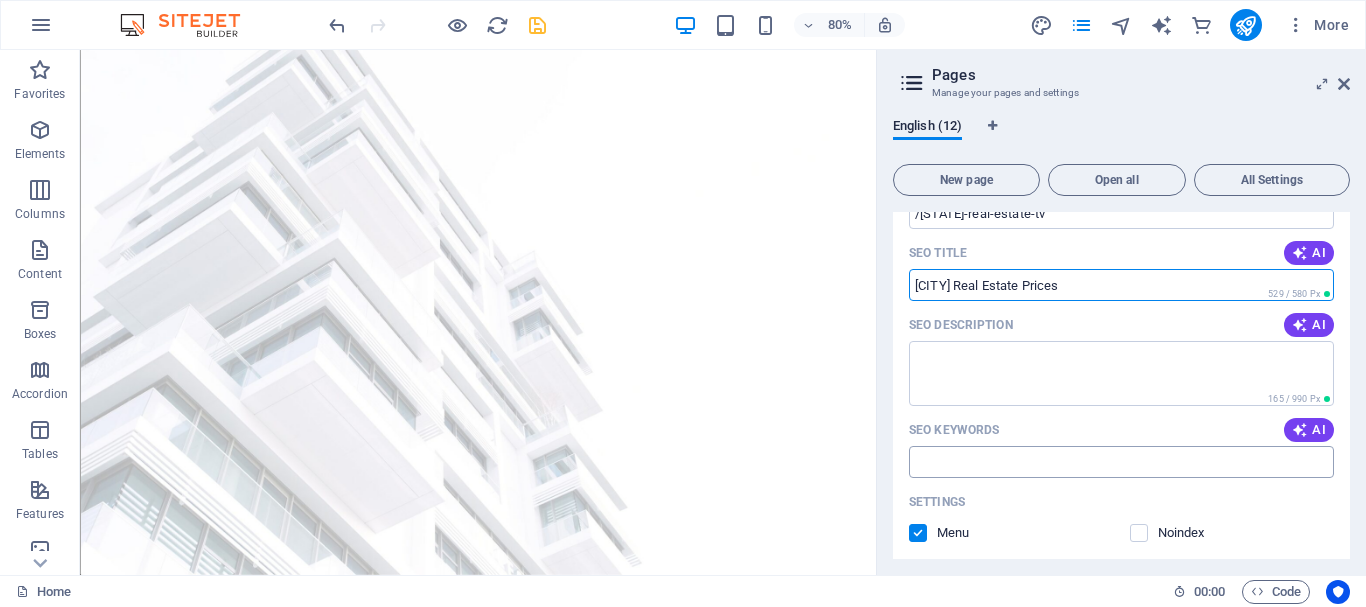 type on "[CITY] Real Estate Prices" 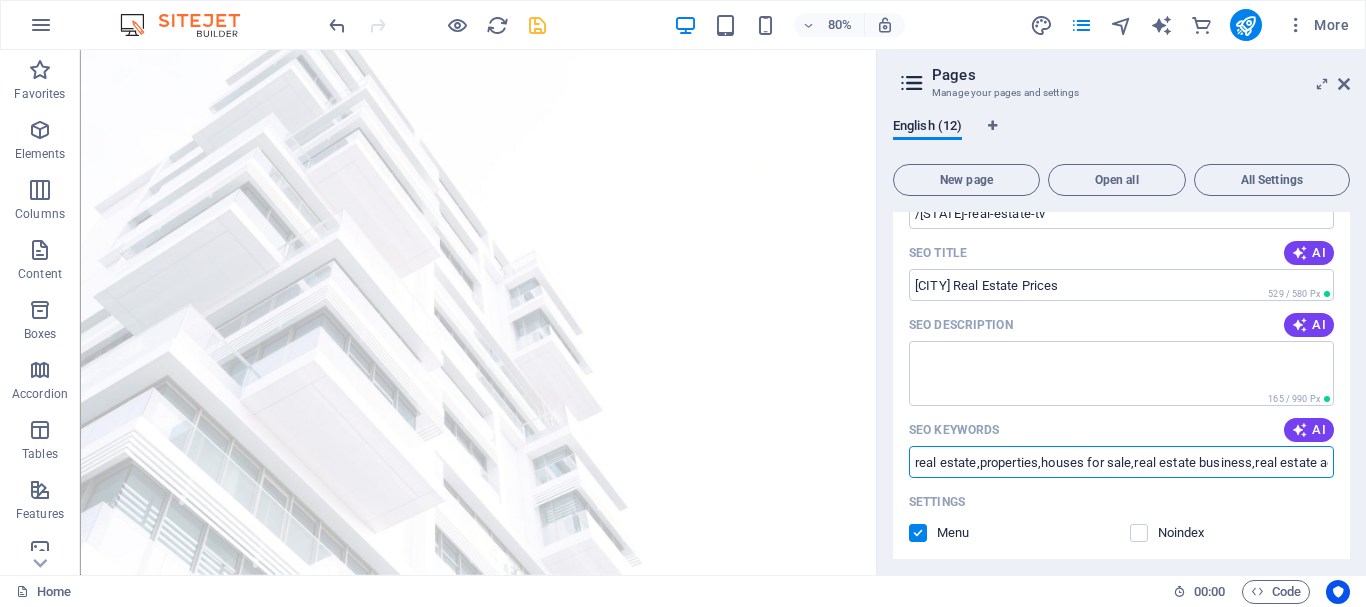 type on "real estate,properties,houses for sale,real estate business,real estate agent, rera website,commercial property,buy propertyreal estate agents near me," 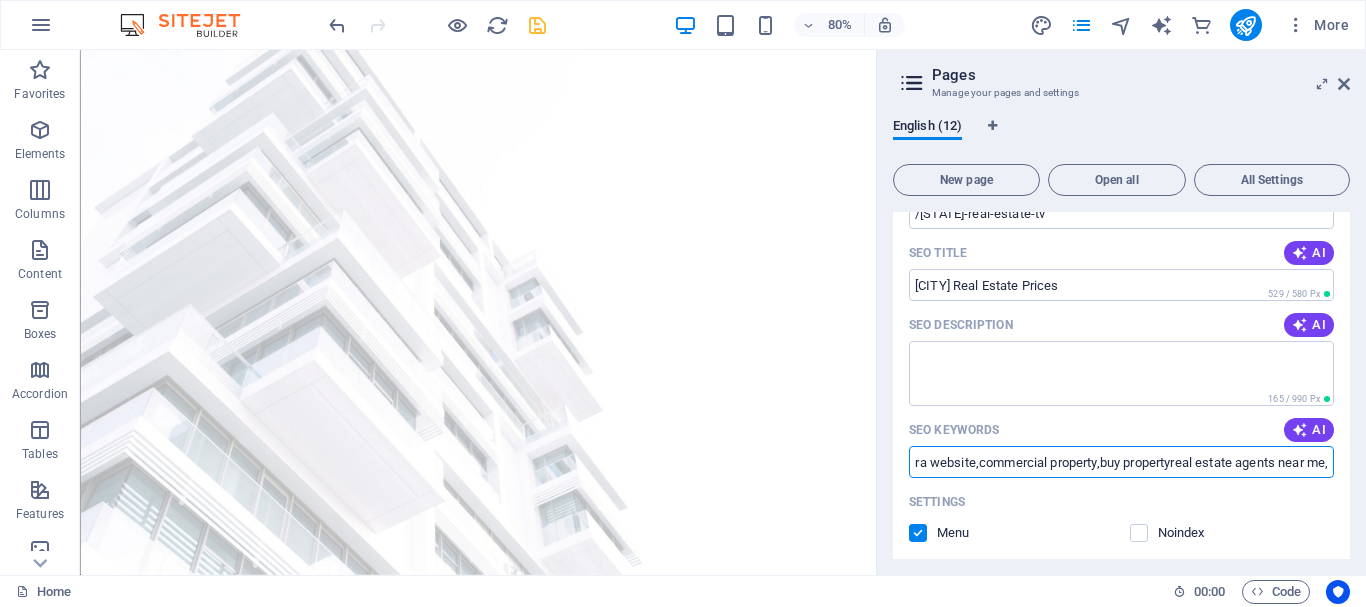 scroll, scrollTop: 0, scrollLeft: 472, axis: horizontal 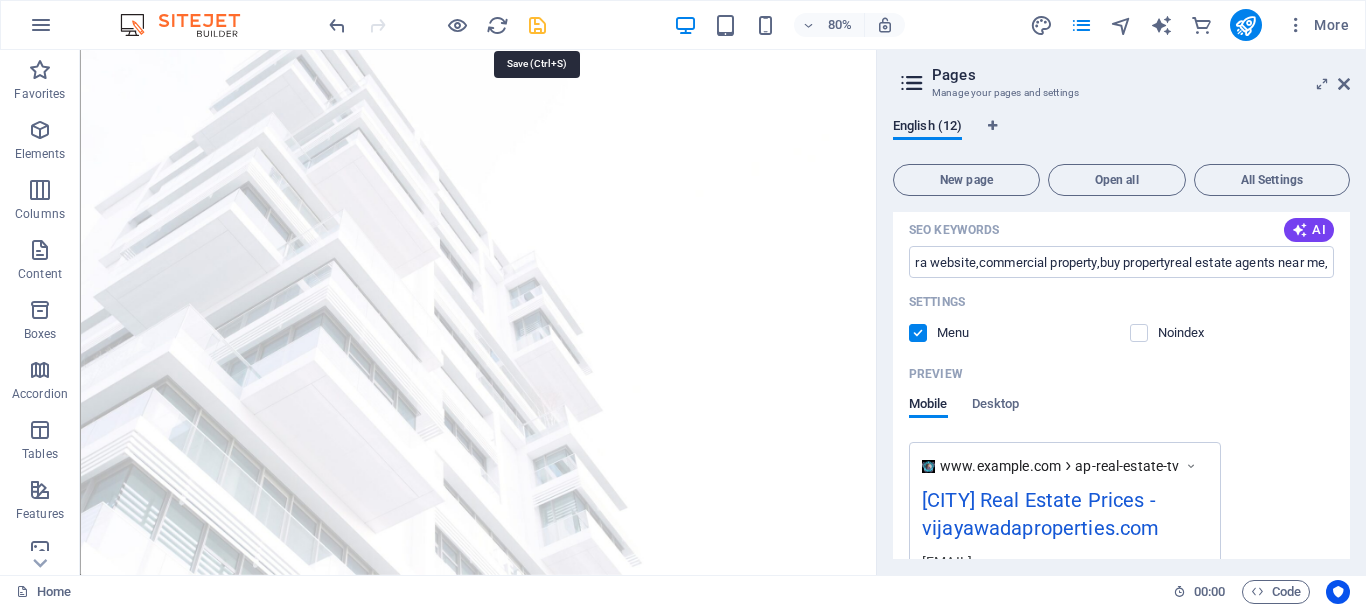 click at bounding box center (537, 25) 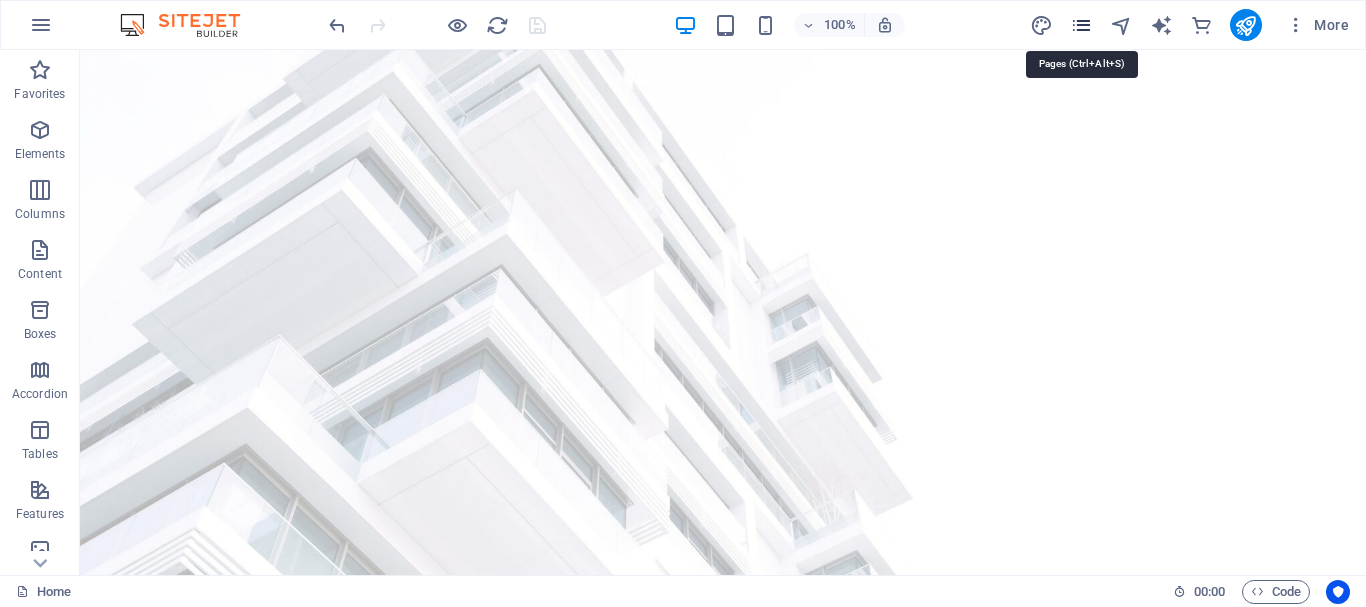 click at bounding box center [1081, 25] 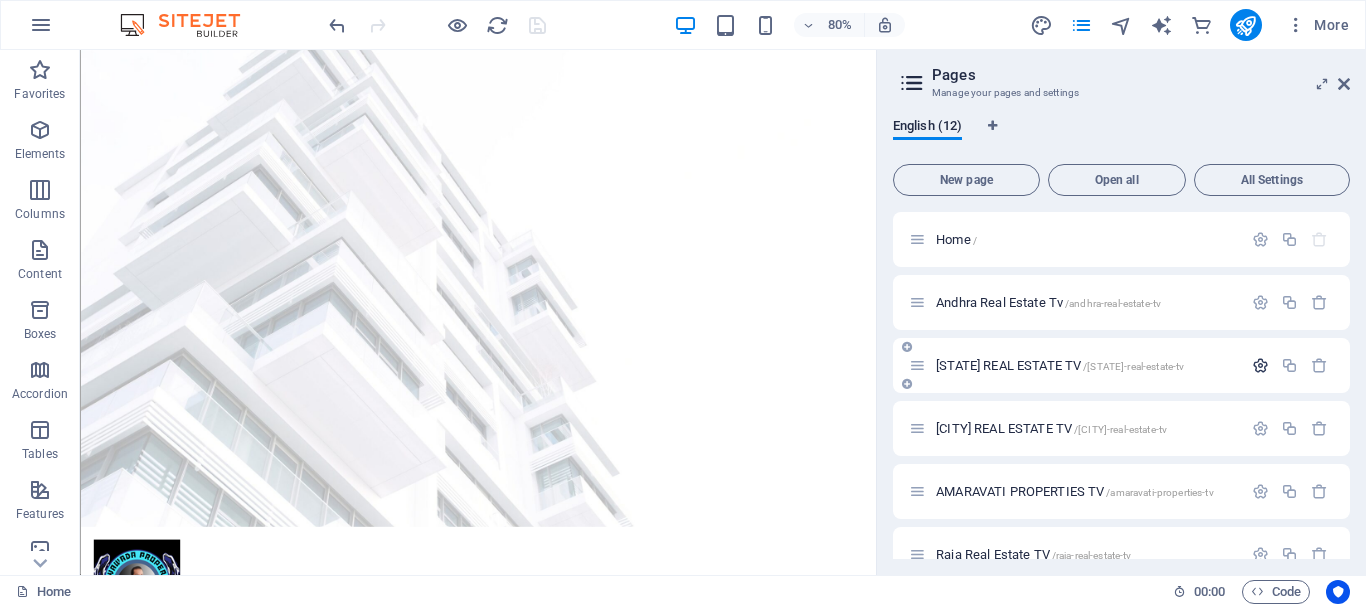 click at bounding box center [1260, 365] 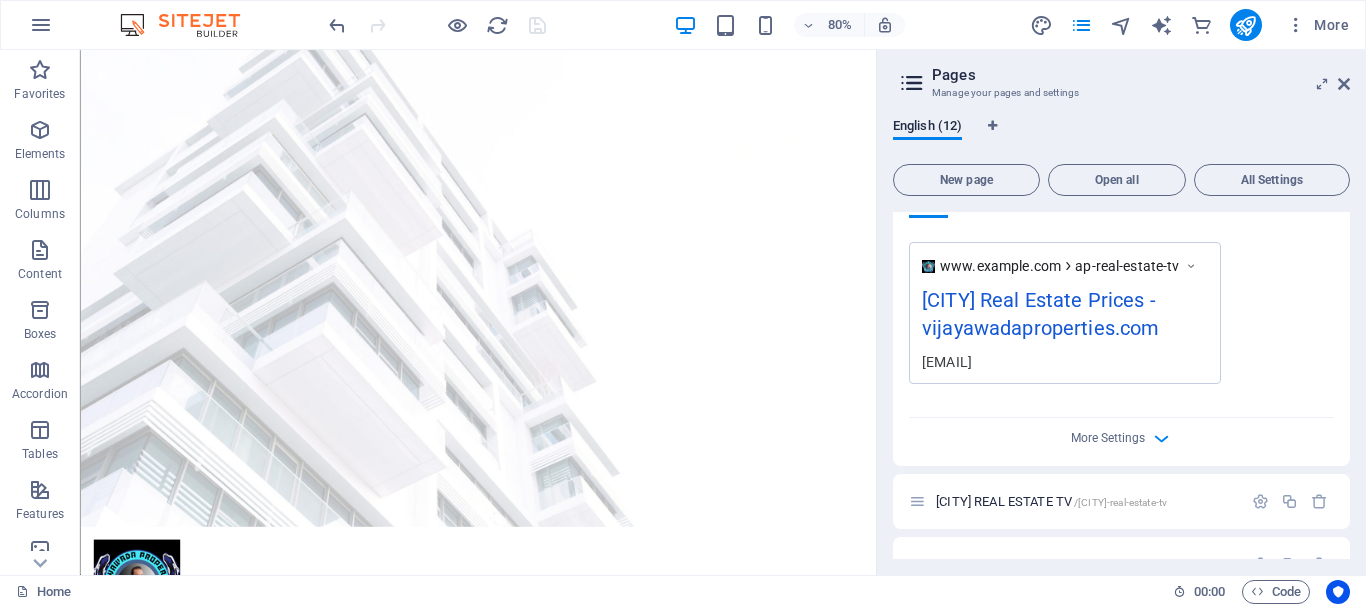 scroll, scrollTop: 900, scrollLeft: 0, axis: vertical 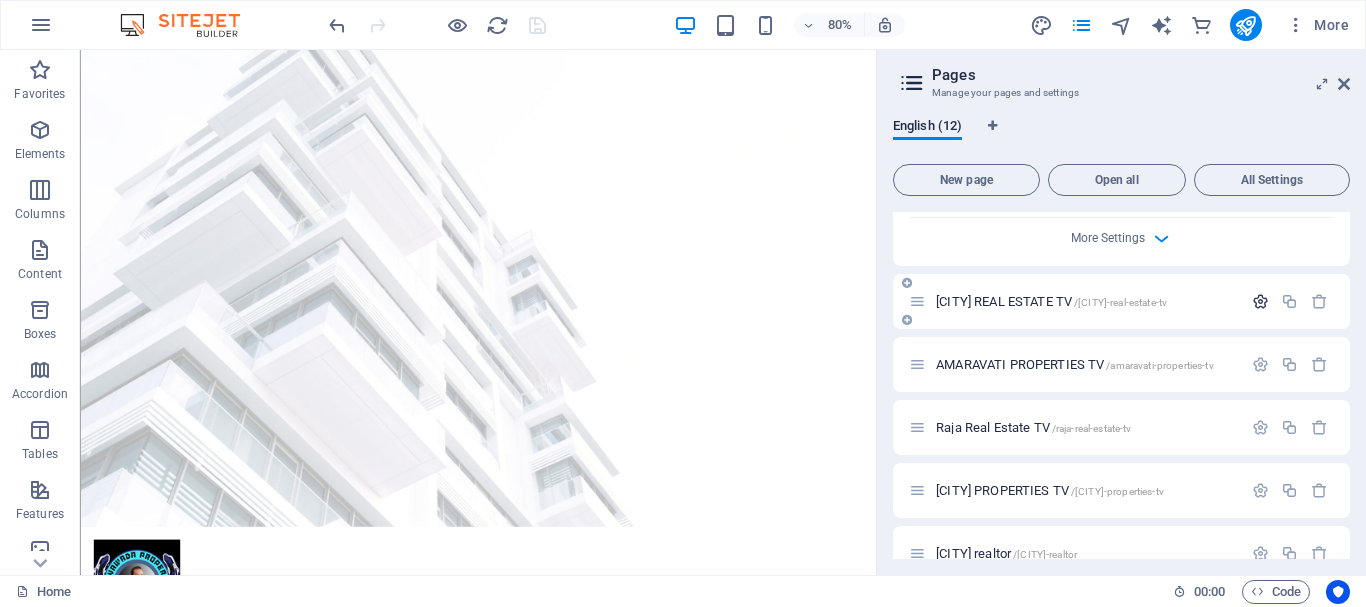 click at bounding box center [1260, 301] 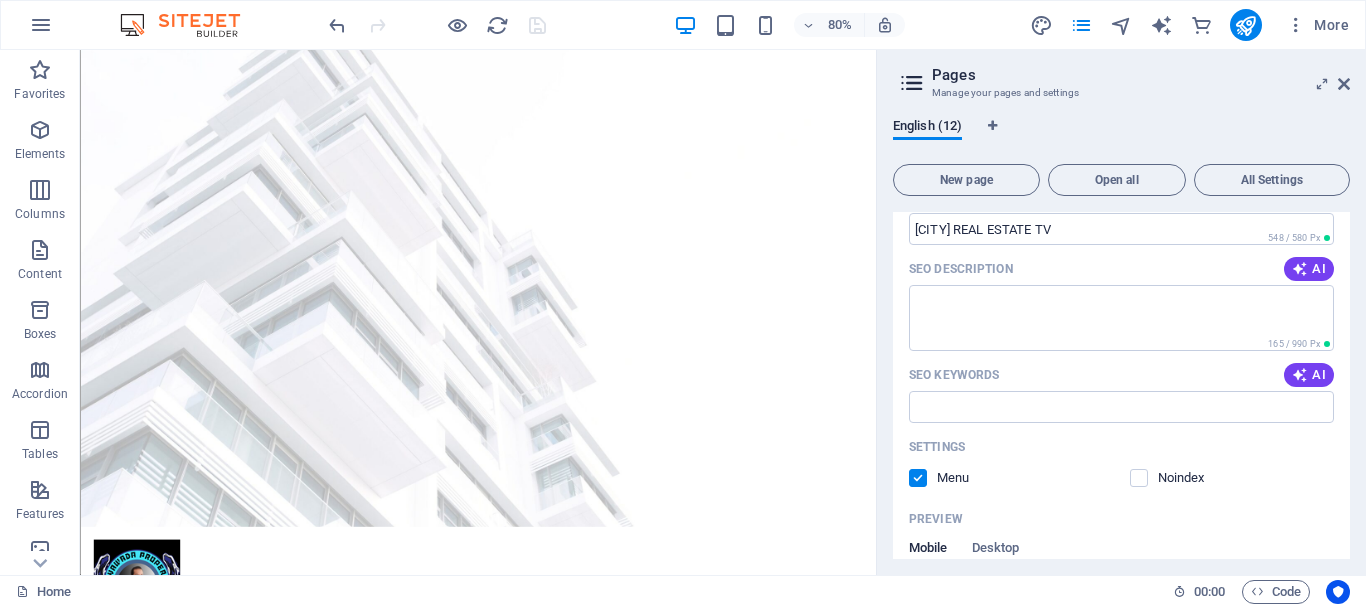 scroll, scrollTop: 1200, scrollLeft: 0, axis: vertical 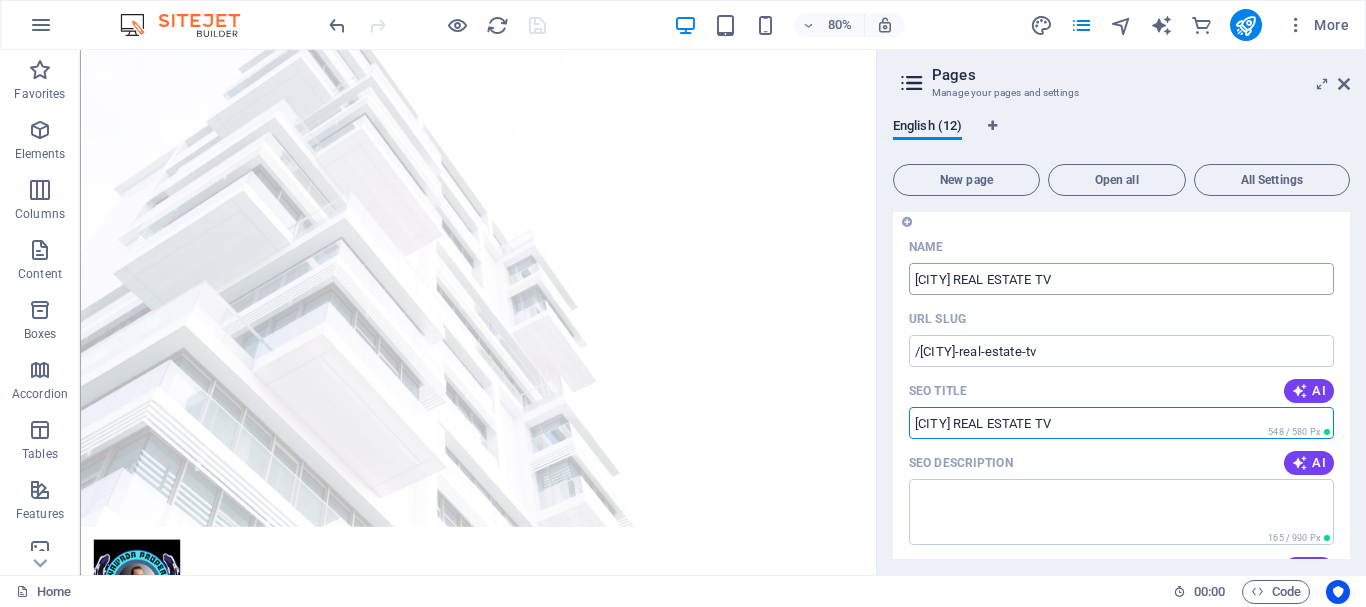 drag, startPoint x: 1116, startPoint y: 219, endPoint x: 1025, endPoint y: 226, distance: 91.26884 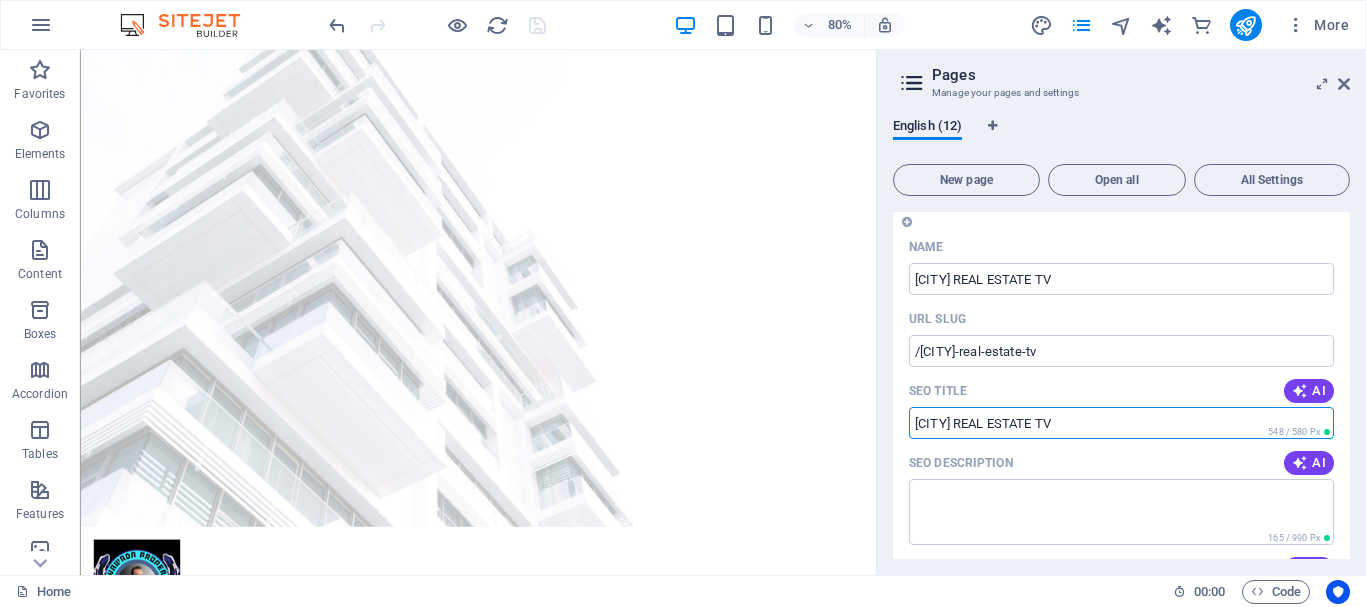 scroll, scrollTop: 974, scrollLeft: 0, axis: vertical 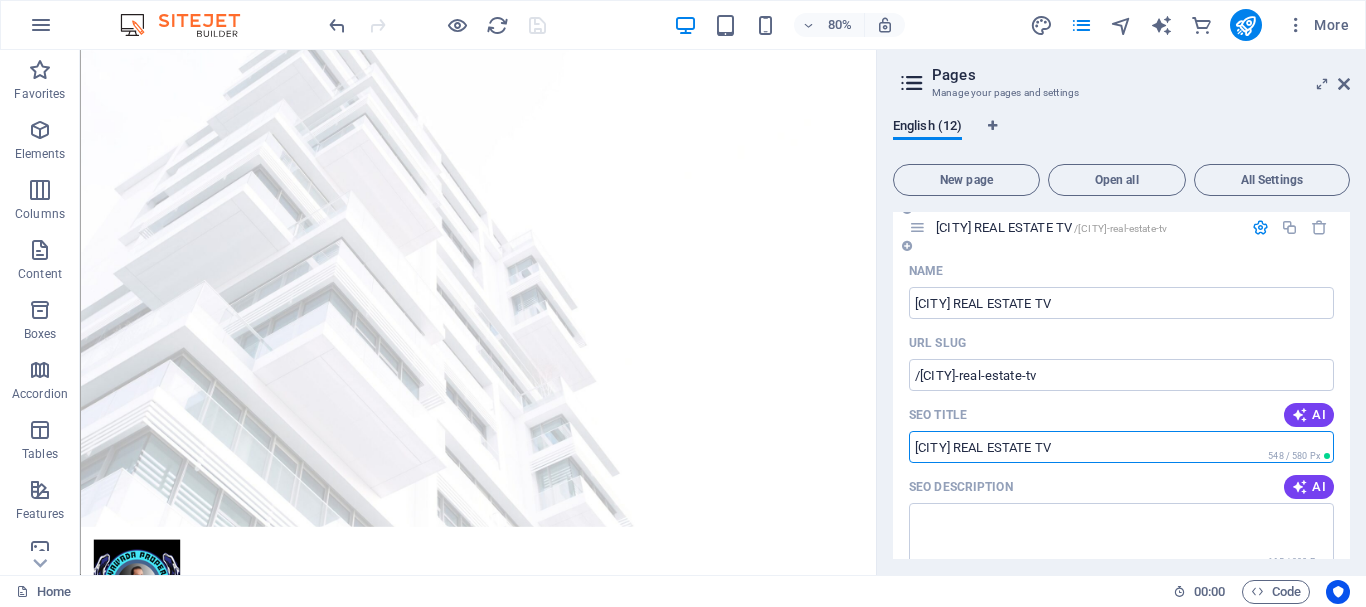 click on "[CITY] REAL ESTATE TV" at bounding box center [1121, 447] 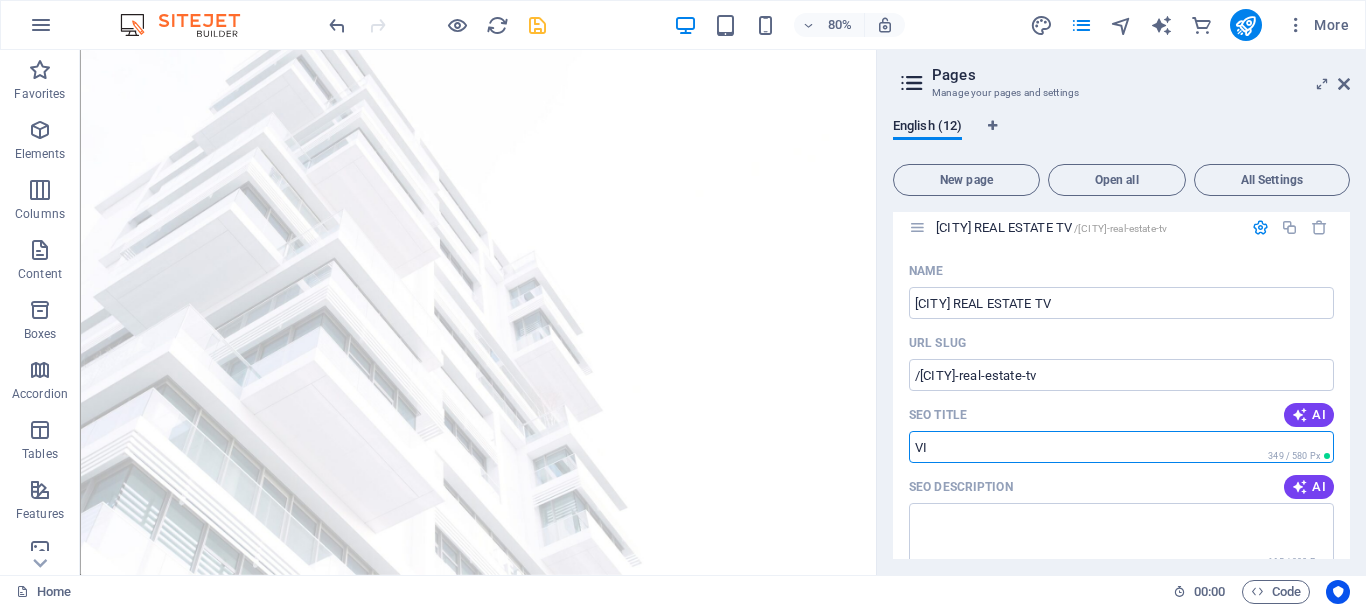 type on "V" 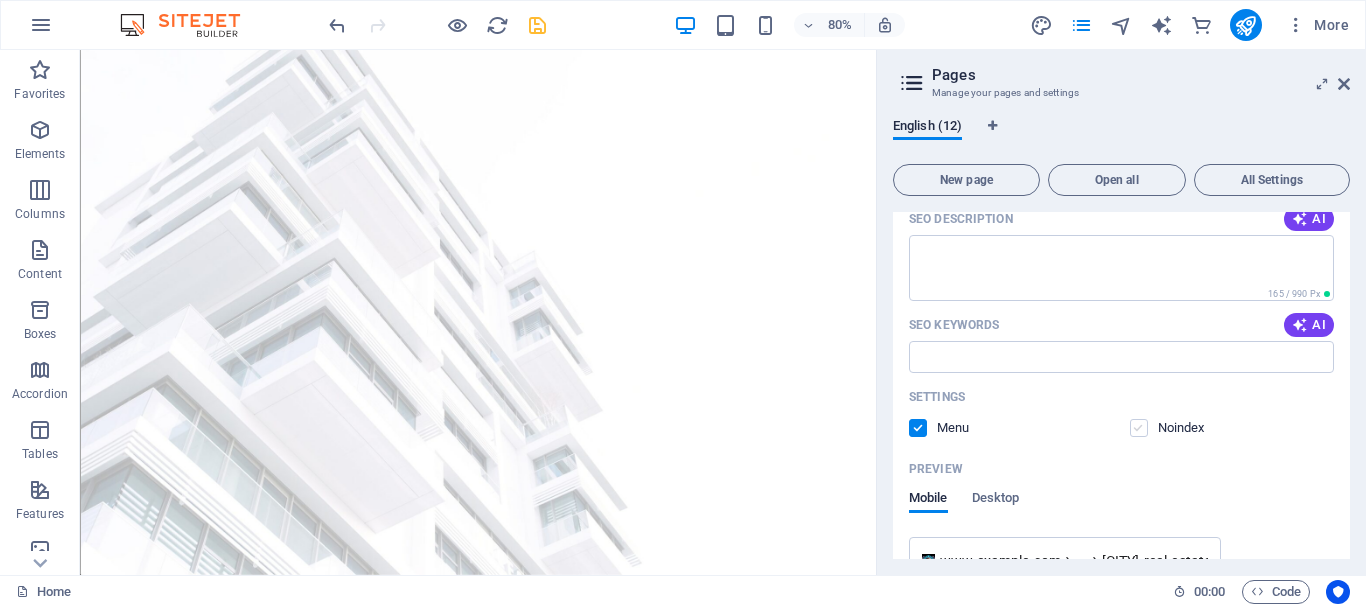 scroll, scrollTop: 1274, scrollLeft: 0, axis: vertical 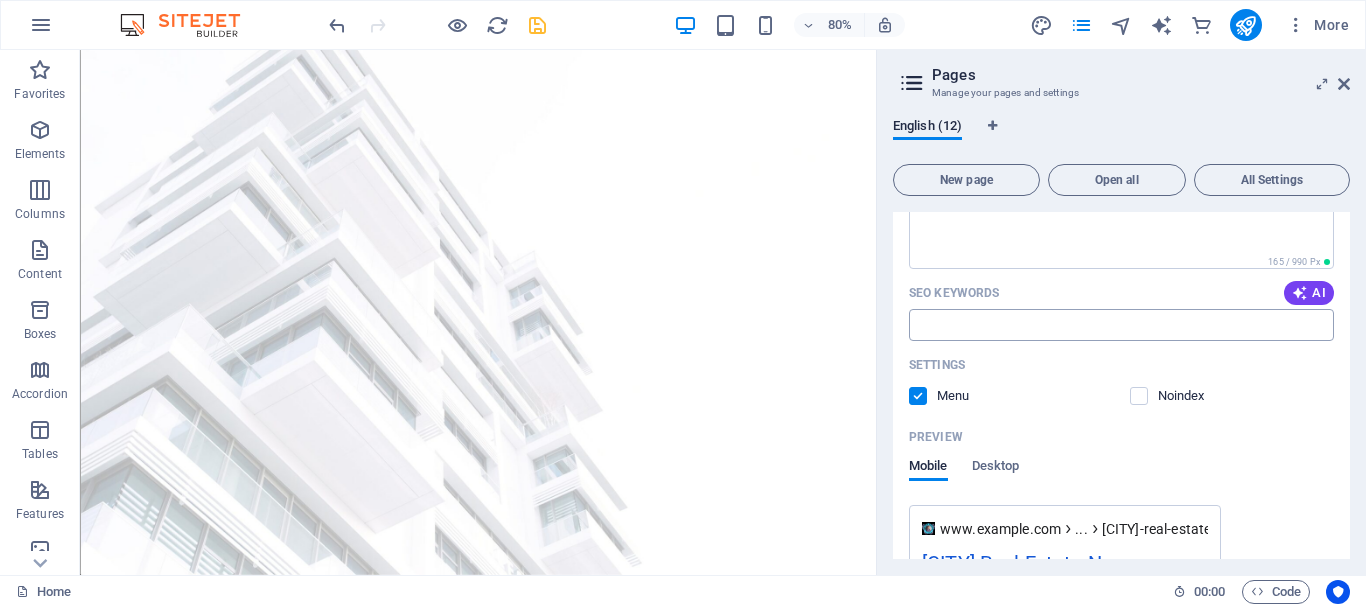 type on "[CITY] Real Estate News" 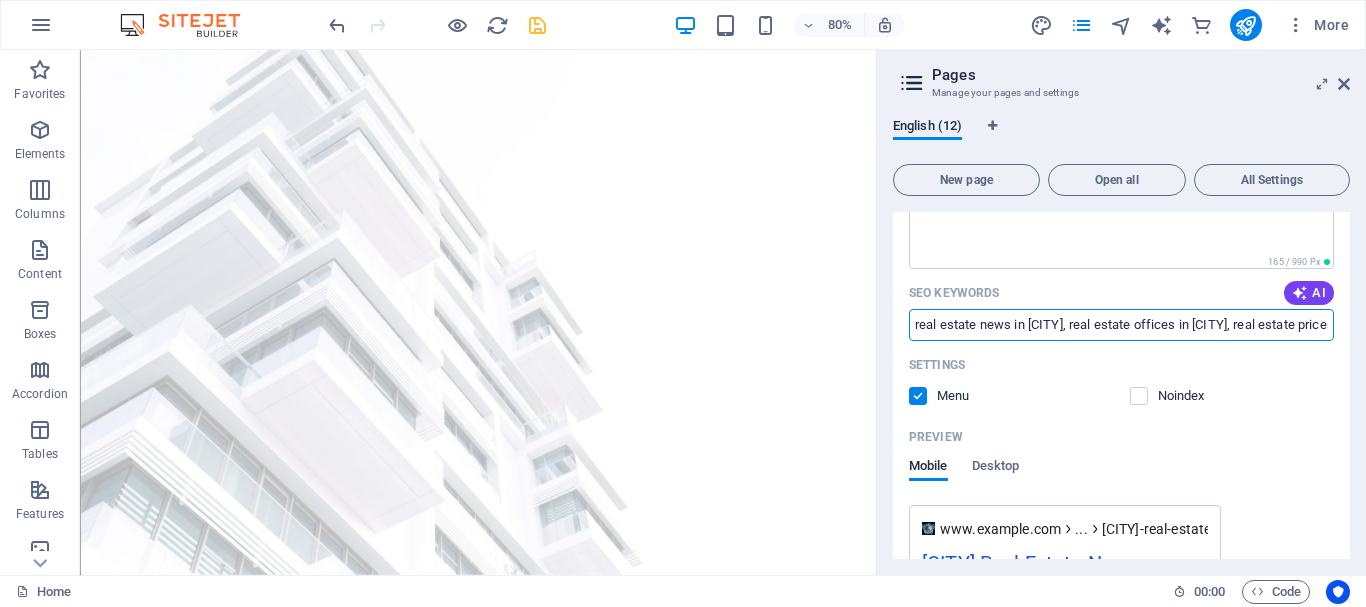 click on "real estate news in [CITY], real estate offices in [CITY], real estate prices in [CITY], real estate projects in [CITY], property in [CITY], properties [CITY] [STATE], property rates in [CITY], real estate rates in [CITY], real estate trends in [CITY], [CITY] land for sale, real estate ventures in [CITY] [CITY], villas for sale, real estate websites in [CITY], 3 bedroom apartments in [CITY], [CITY] 4 bhk" at bounding box center [1121, 325] 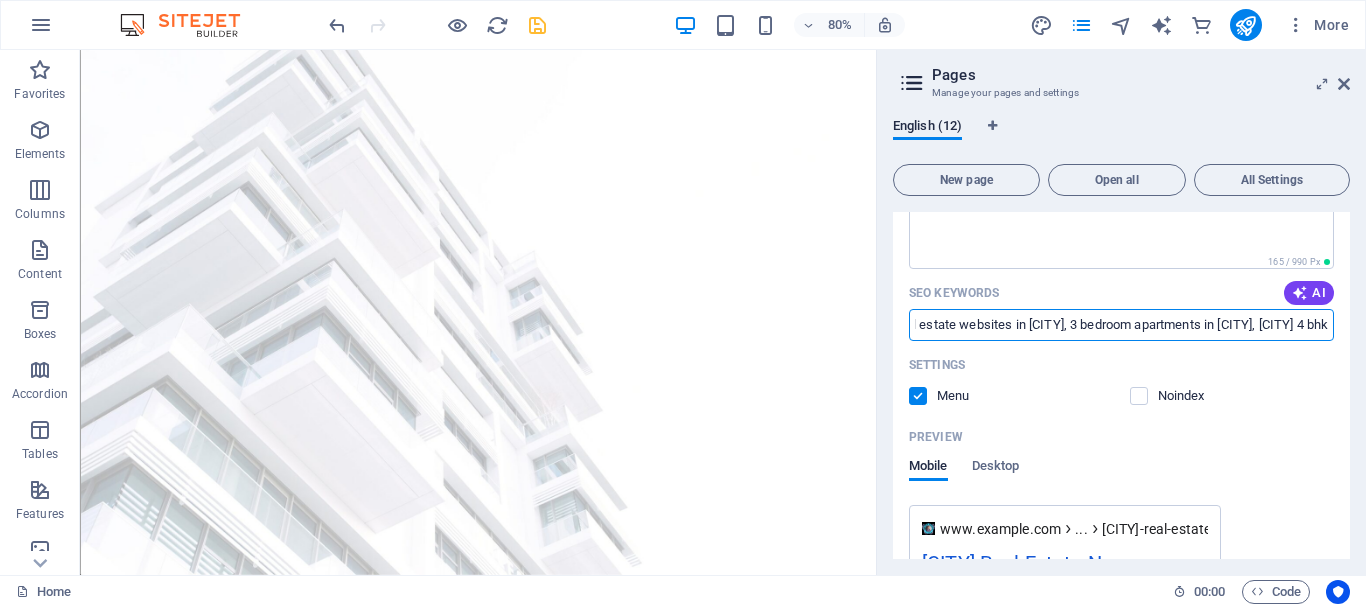 scroll, scrollTop: 0, scrollLeft: 1830, axis: horizontal 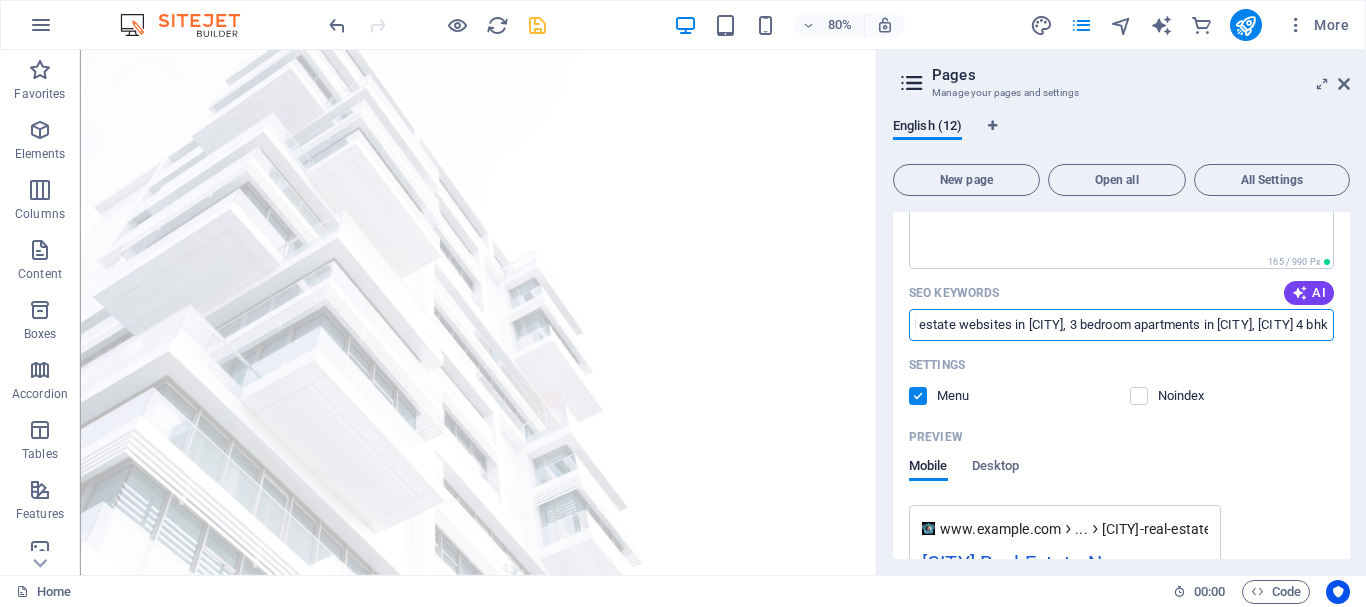 click on "real estate news in [CITY], real estate offices in [CITY], real estate prices in [CITY], real estate projects in [CITY], property in [CITY], properties [CITY] [STATE], property rates in [CITY], real estate rates in [CITY], real estate trends in [CITY], [CITY] land for sale, real estate ventures in [CITY] vij, villas for sale, real estate websites in [CITY], 3 bedroom apartments in [CITY], [CITY] 4 bhk" at bounding box center (1121, 325) 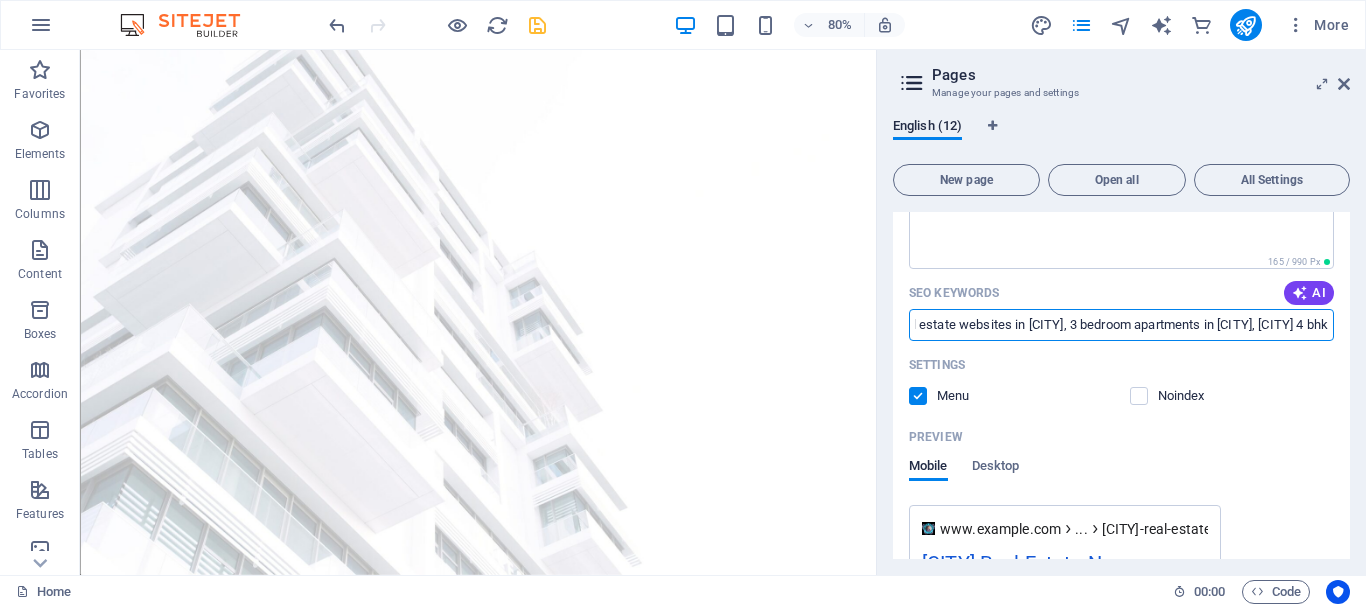 click on "real estate news in [CITY], real estate offices in [CITY], real estate prices in [CITY], real estate projects in [CITY], property in [CITY], properties [CITY] [STATE], property rates in [CITY], real estate rates in [CITY], real estate trends in [CITY], [CITY] land for sale, real estate ventures in [CITY], vij, villas for sale, real estate websites in [CITY], 3 bedroom apartments in [CITY], [CITY] 4 bhk" at bounding box center [1121, 325] 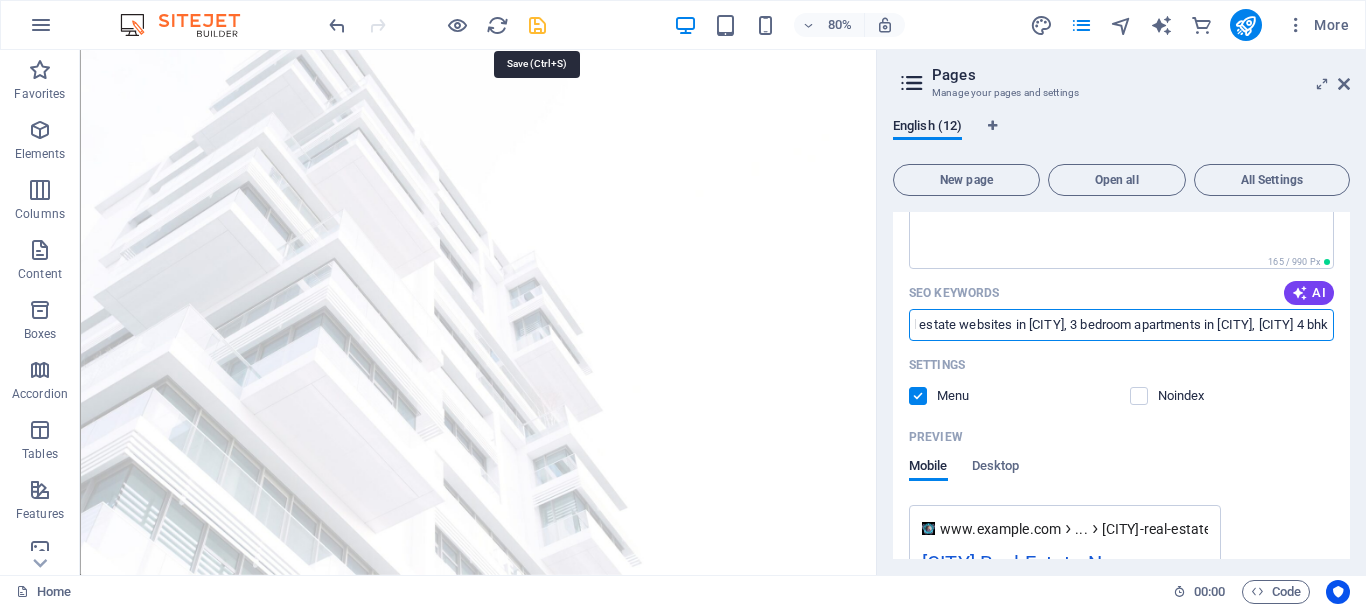 type on "real estate news in [CITY], real estate offices in [CITY], real estate prices in [CITY], real estate projects in [CITY], property in [CITY], properties [CITY] [STATE], property rates in [CITY], real estate rates in [CITY], real estate trends in [CITY], [CITY] land for sale, real estate ventures in [CITY], villas for sale, real estate websites in [CITY], 3 bedroom apartments in [CITY], [CITY] 4 bhk" 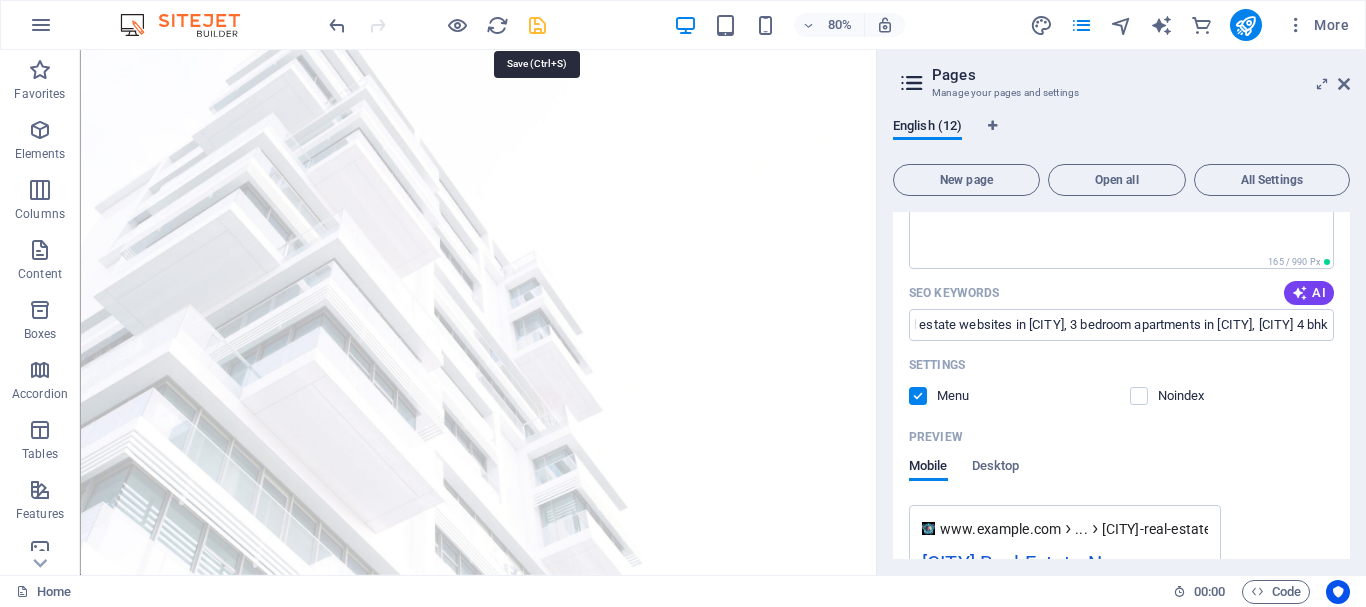 click at bounding box center (537, 25) 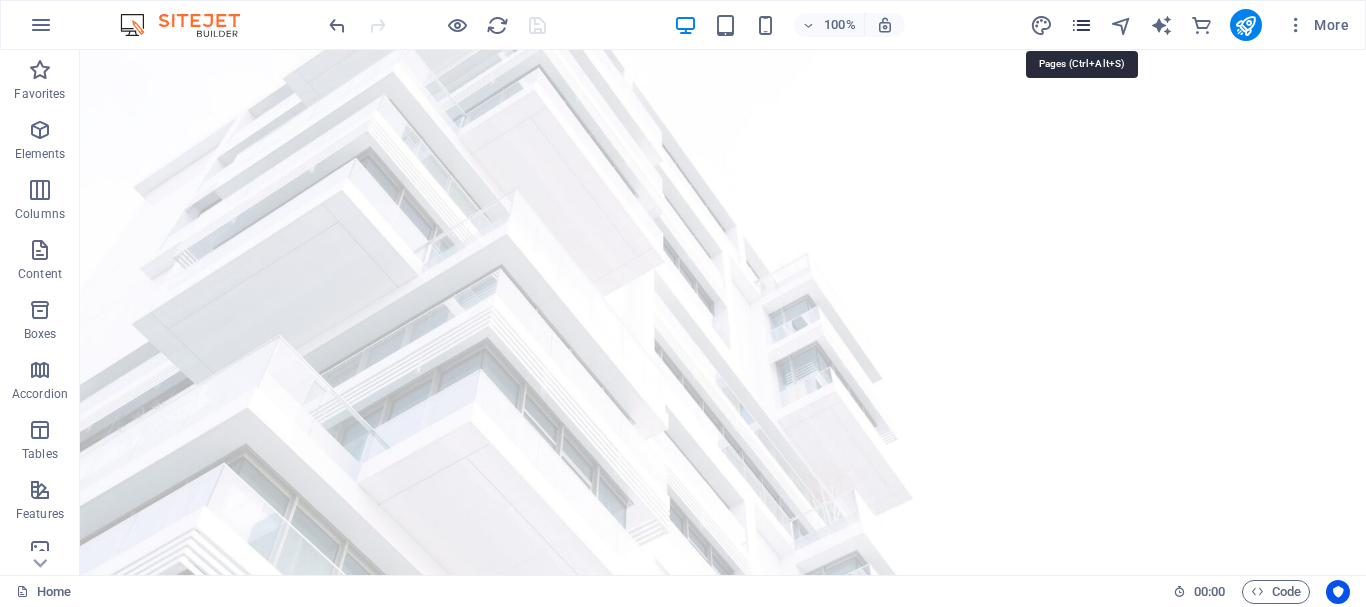 click at bounding box center (1081, 25) 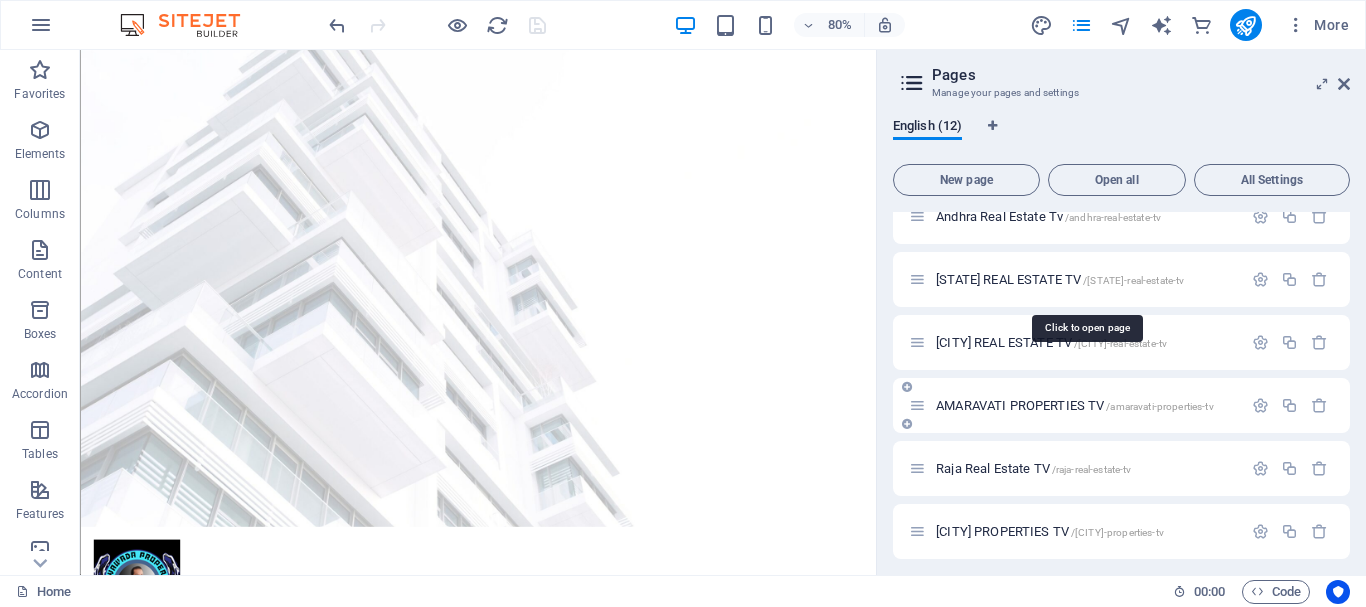 scroll, scrollTop: 200, scrollLeft: 0, axis: vertical 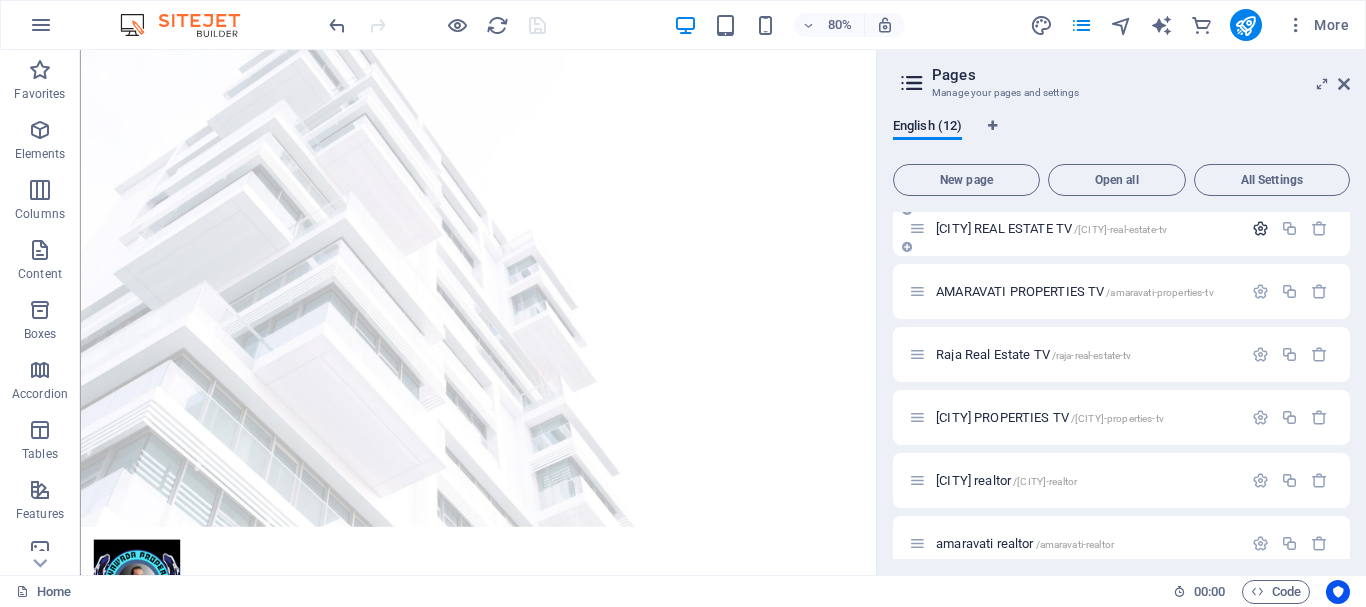 click at bounding box center [1260, 228] 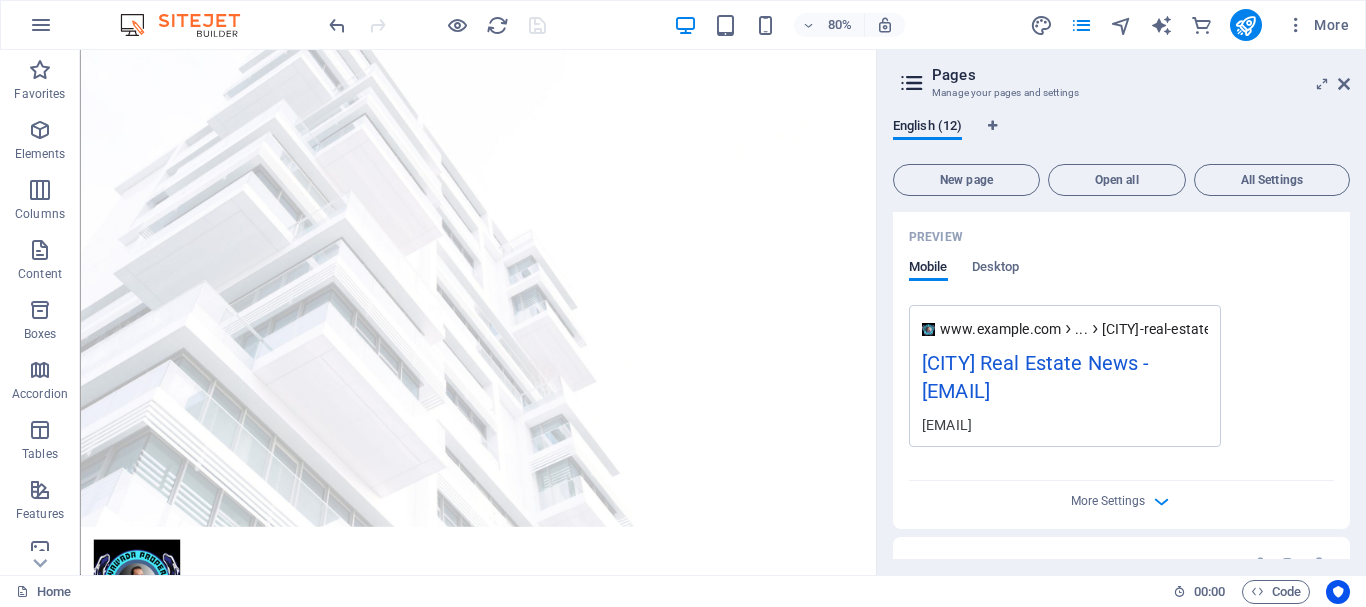 scroll, scrollTop: 900, scrollLeft: 0, axis: vertical 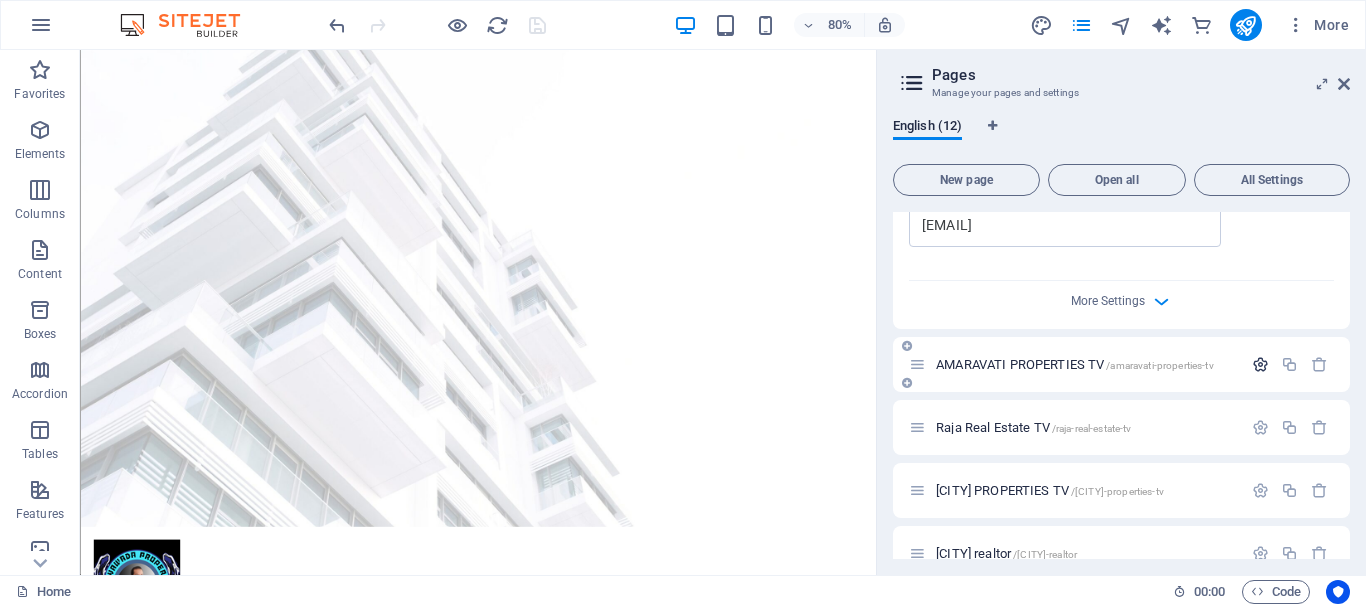 click at bounding box center [1260, 364] 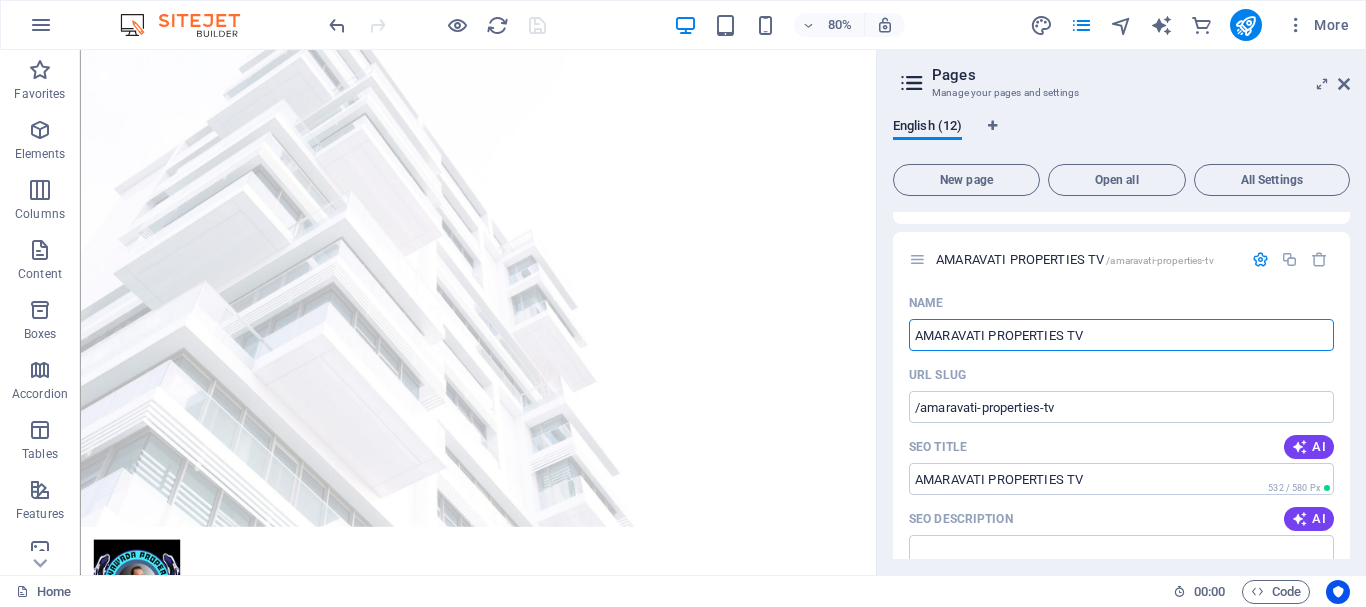 scroll, scrollTop: 1100, scrollLeft: 0, axis: vertical 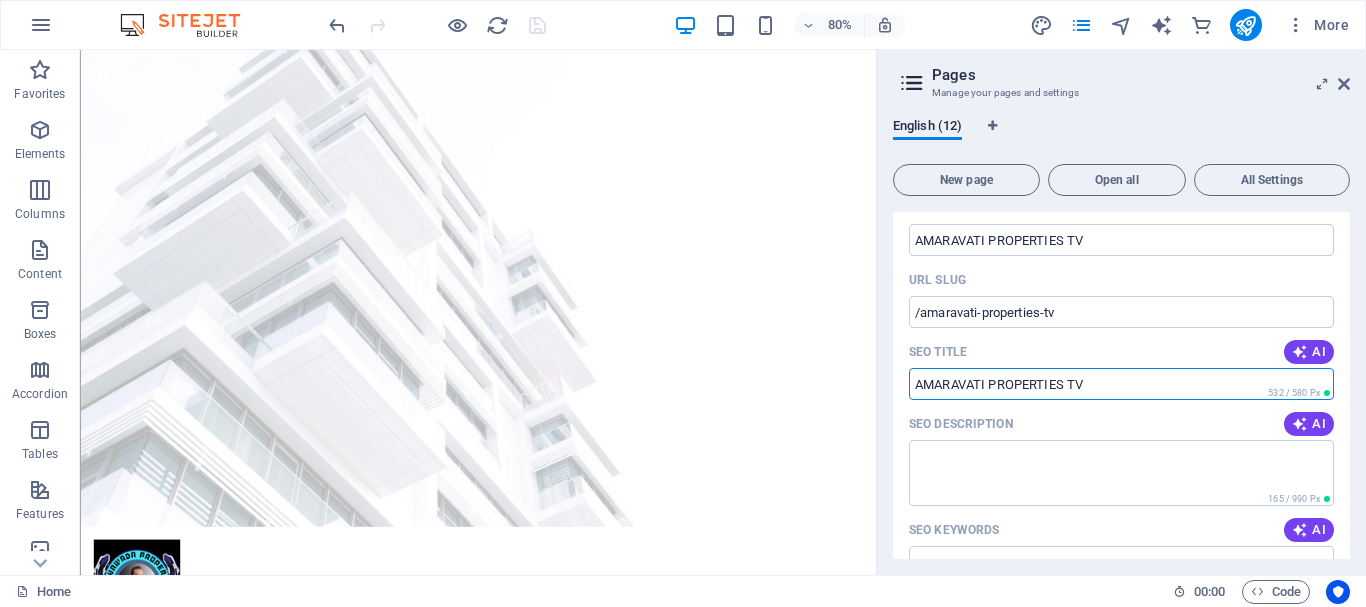 drag, startPoint x: 1105, startPoint y: 384, endPoint x: 931, endPoint y: 390, distance: 174.10342 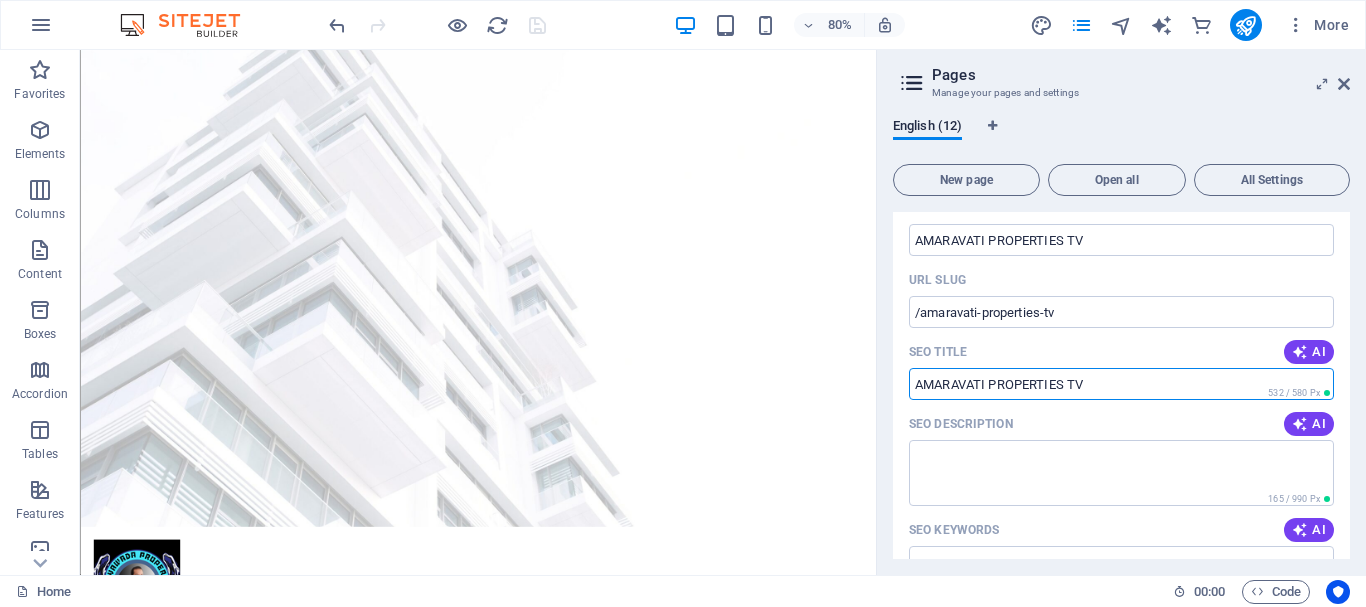 paste on "apartments for sale [CITY]" 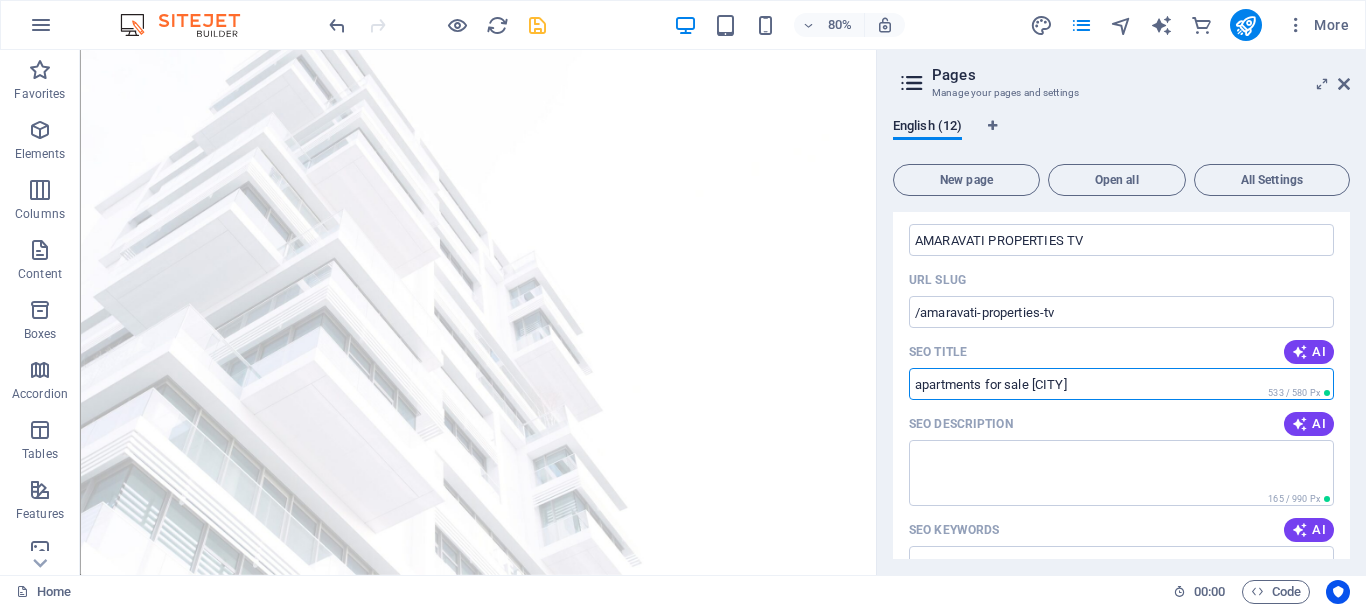 click on "apartments for sale [CITY]" at bounding box center (1121, 384) 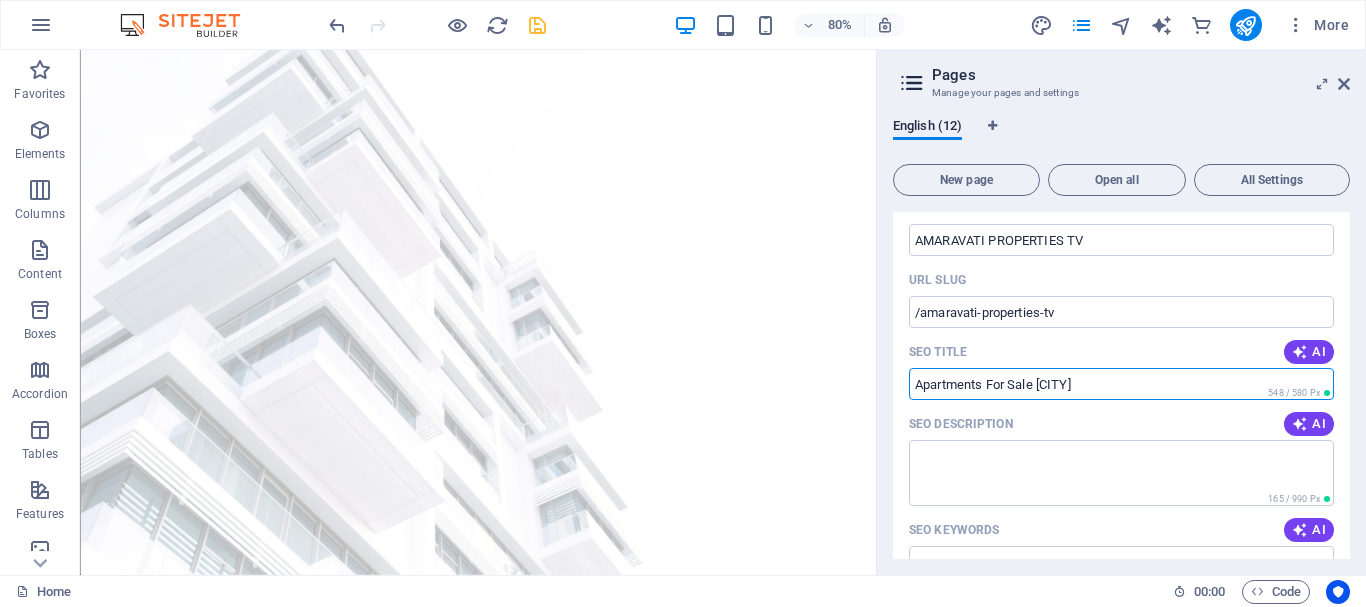 scroll, scrollTop: 1200, scrollLeft: 0, axis: vertical 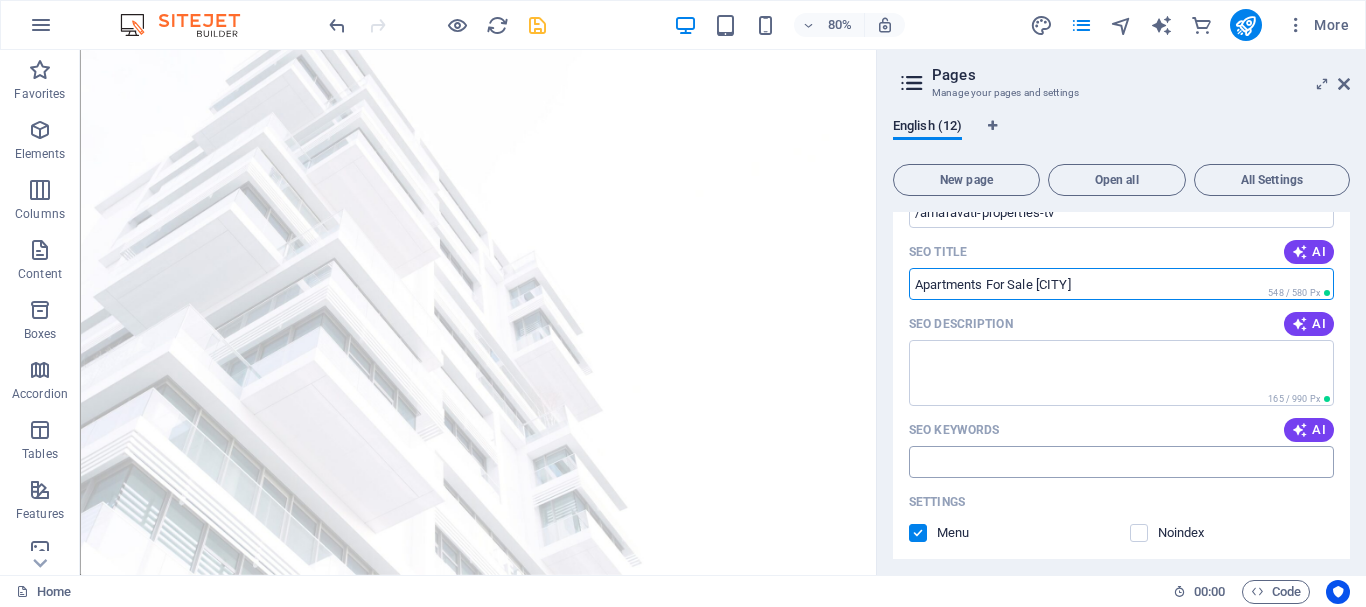 type on "Apartments For Sale [CITY]" 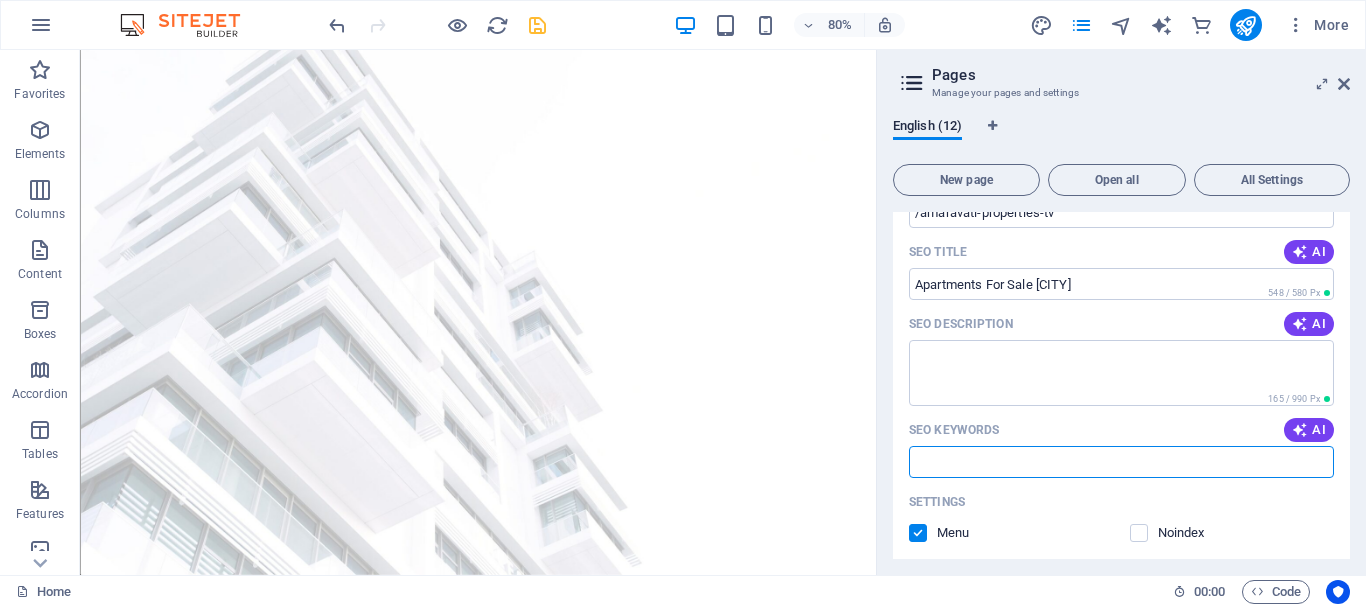 click on "SEO Keywords" at bounding box center [1121, 462] 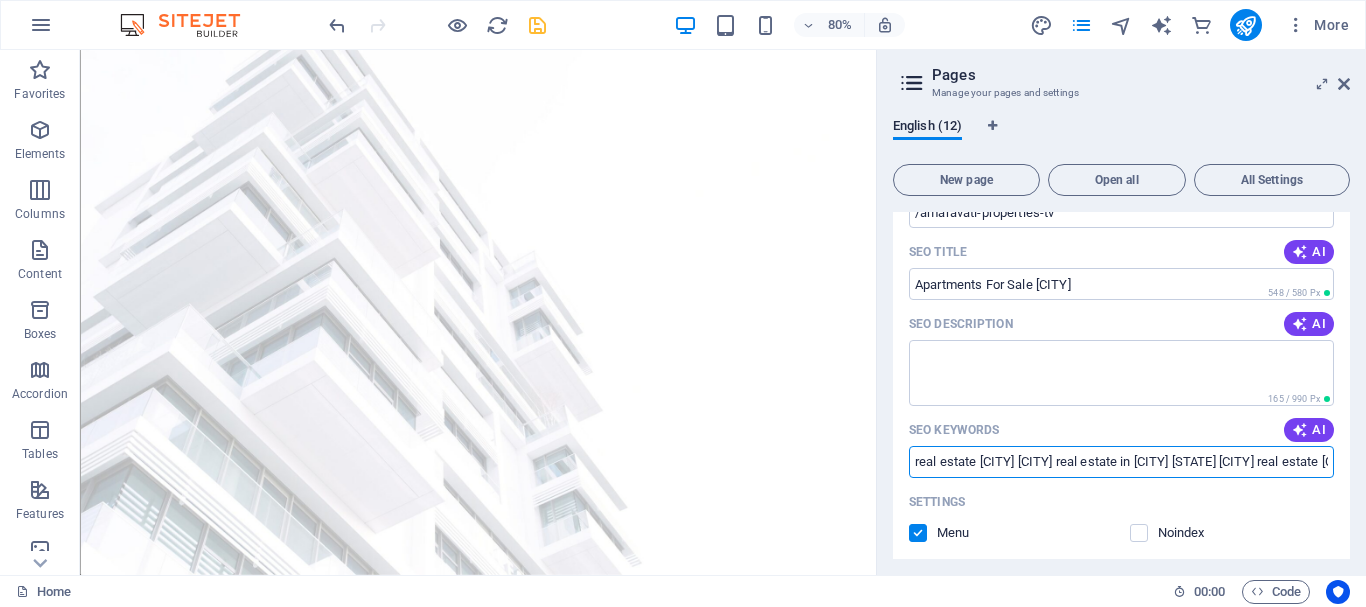 click on "real estate [CITY] [CITY] real estate in [CITY] [STATE] [CITY] real estate [CITY] real estate [CITY] realty real estate [CITY] [CITY] [STATE] real estate real estate agents in [CITY] [STATE] real estate [CITY] [CITY] real estate in [CITY] [CITY] properties for sale j a real estate investments llc [CITY] homes for sale [CITY] one aparna constructions [CITY] 4 bhk [CITY] land for sale" at bounding box center [1121, 462] 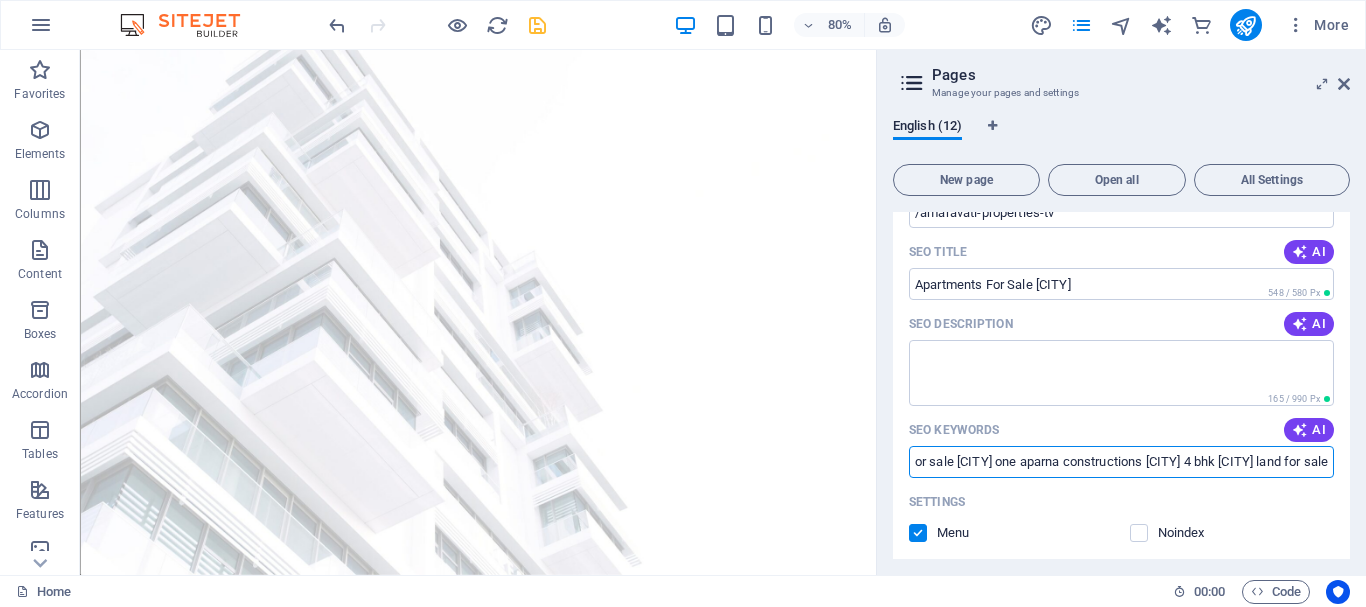 scroll, scrollTop: 0, scrollLeft: 1725, axis: horizontal 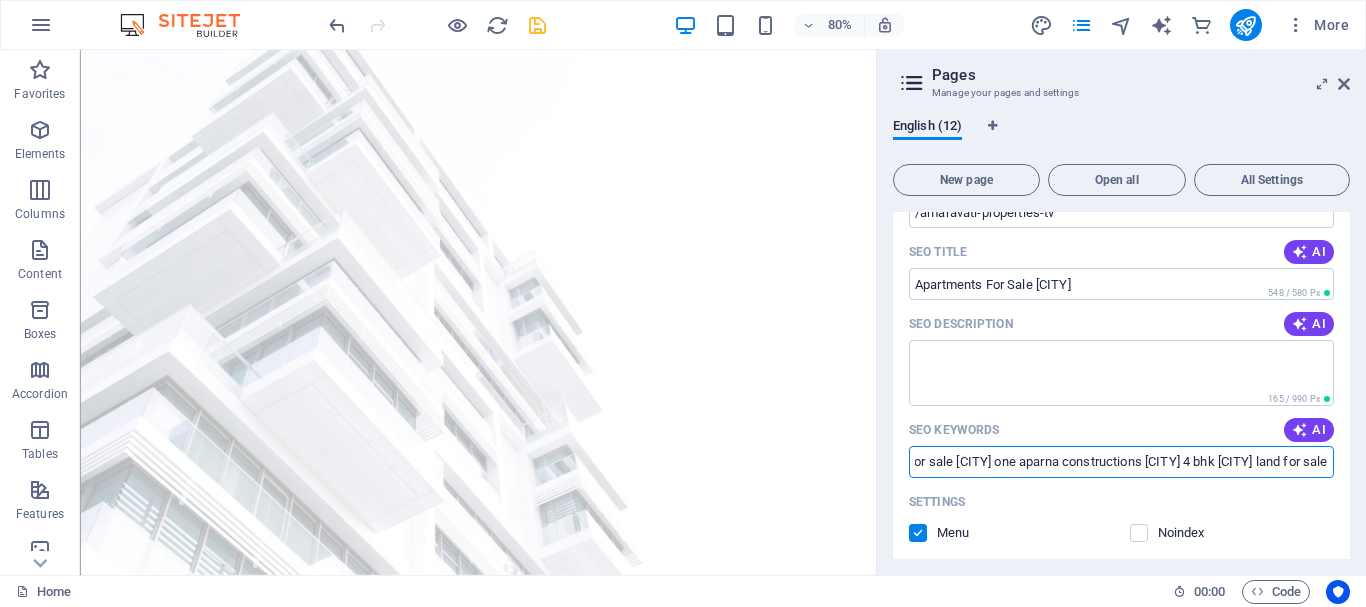 click on "real estate [CITY] [CITY] real estate in [CITY] [STATE] [CITY] real estate [CITY] real estate [CITY] realty real estate [CITY] [CITY] [STATE] real estate real estate agents in [CITY] [STATE] real estate [CITY] [CITY] real estate in [CITY] [CITY] properties for sale real estate investments llc [CITY] homes for sale [CITY] one aparna constructions [CITY] 4 bhk [CITY] land for sale" at bounding box center (1121, 462) 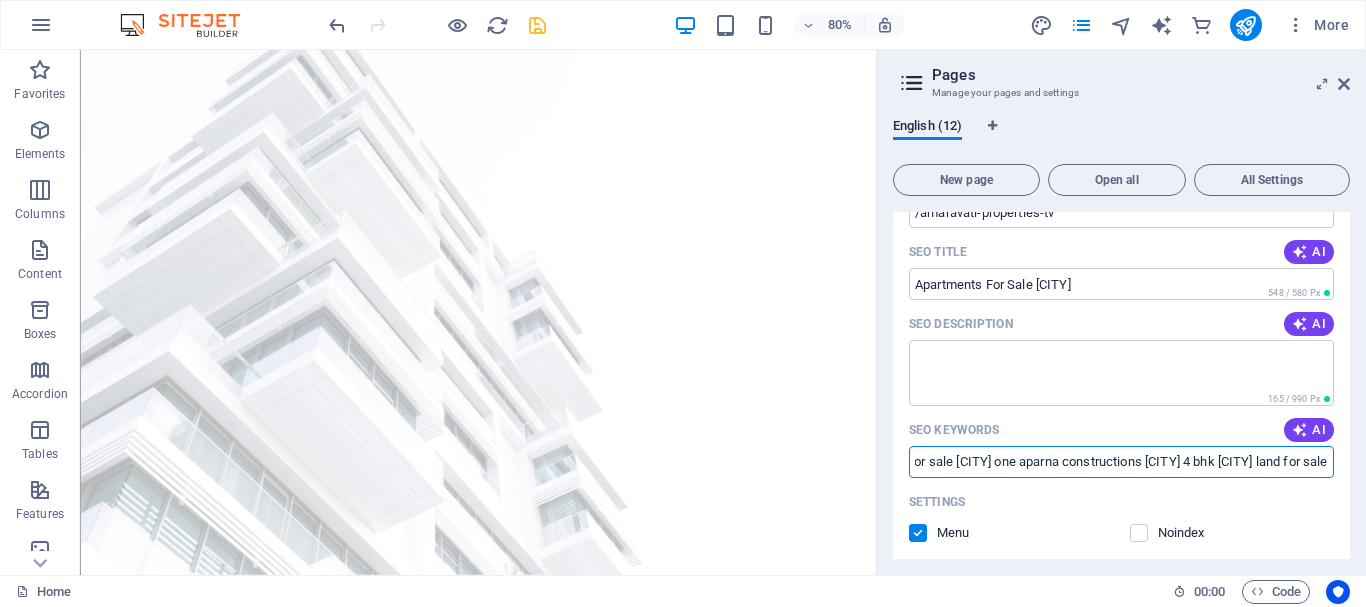 scroll, scrollTop: 0, scrollLeft: 1855, axis: horizontal 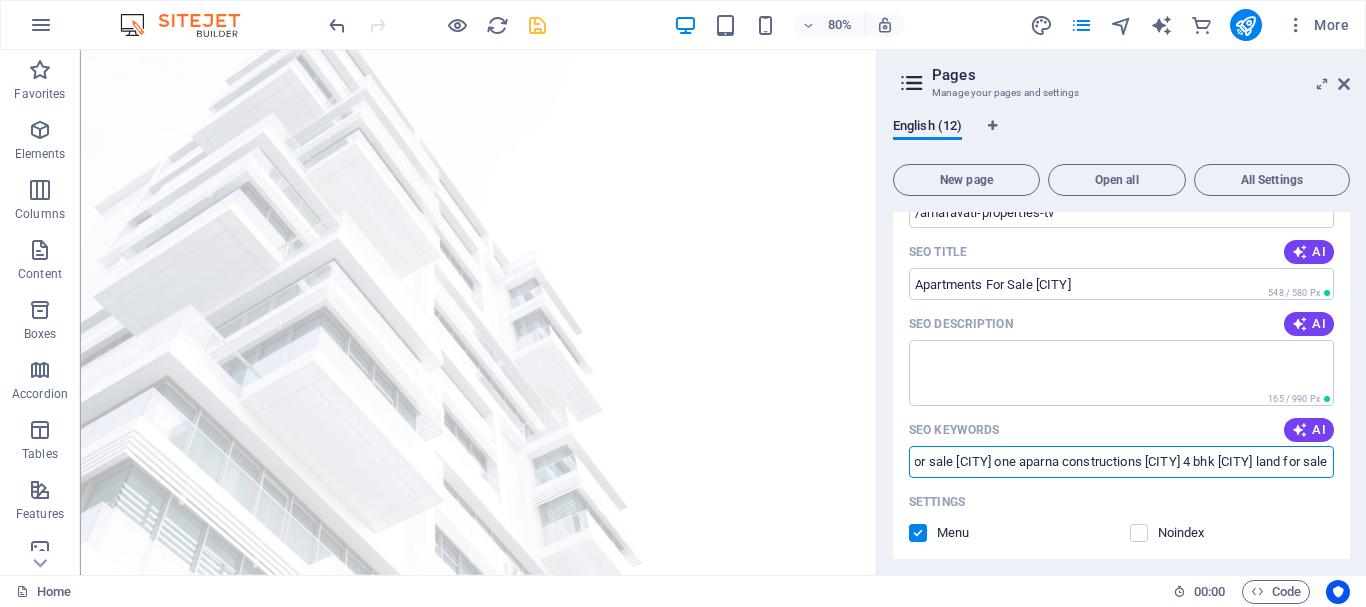 click on "real estate [CITY] [CITY] real estate in [CITY] [STATE] [CITY] real estate [CITY] real estate [CITY] realty real estate [CITY] [CITY] [STATE] real estate real estate agents in [CITY] [STATE] real estate [CITY] [CITY] real estate in [CITY] [CITY] properties for sale real estate investments llc [CITY] homes for sale [CITY] one aparna constructions [CITY] 4 bhk [CITY] land for sale" at bounding box center [1121, 462] 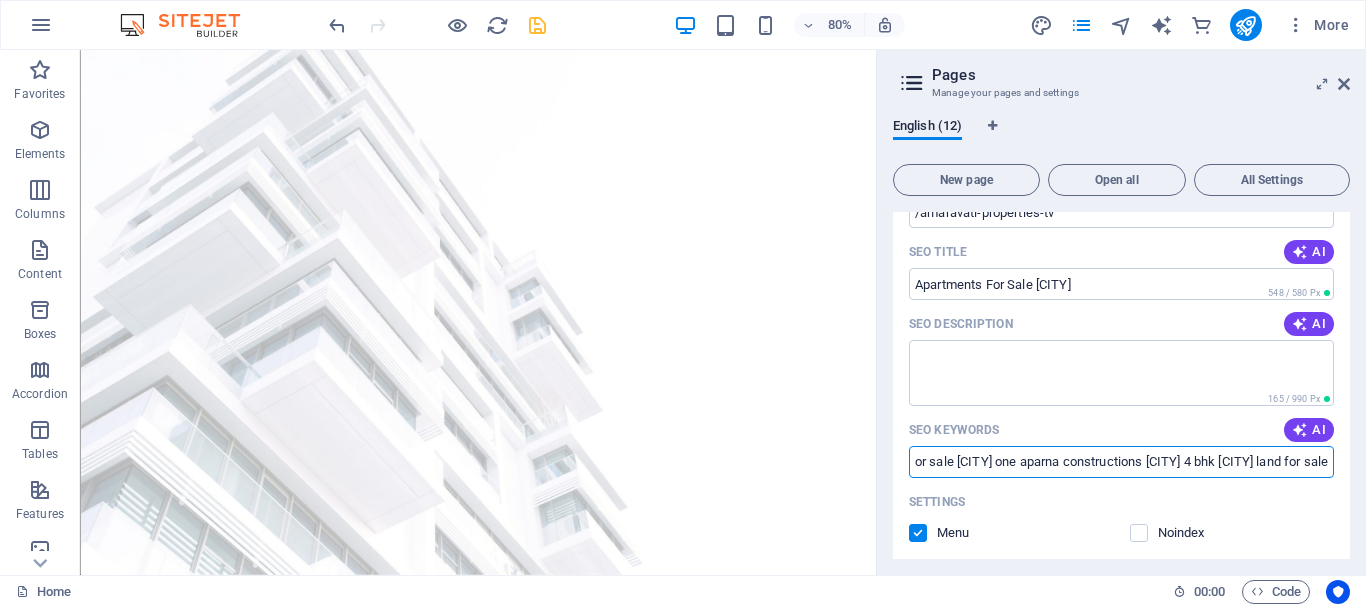 click on "real estate [CITY] [CITY] real estate in [CITY] [STATE] [CITY] real estate [CITY] real estate [CITY] realty real estate [CITY] [CITY] [STATE] real estate real estate agents in [CITY] [STATE] real estate [CITY] [CITY] real estate in [CITY] [CITY] properties for sale real estate investments  [CITY] homes for sale [CITY] one aparna constructions [CITY] 4 bhk [CITY] land for sale" at bounding box center (1121, 462) 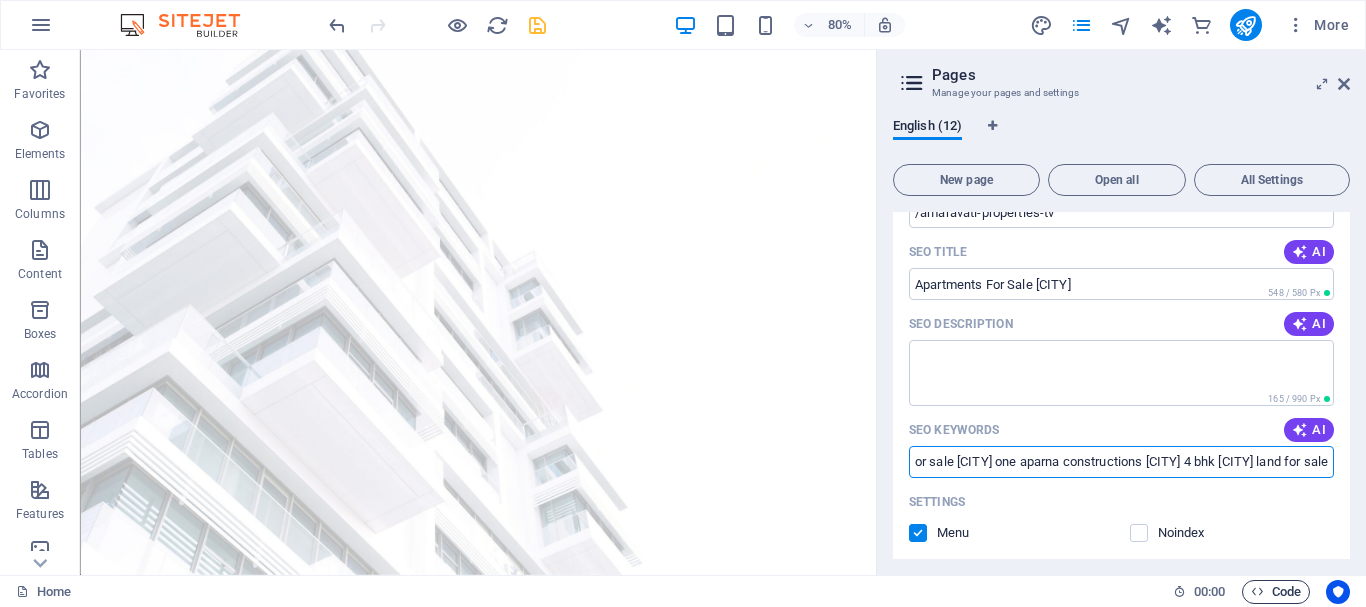 scroll, scrollTop: 0, scrollLeft: 2188, axis: horizontal 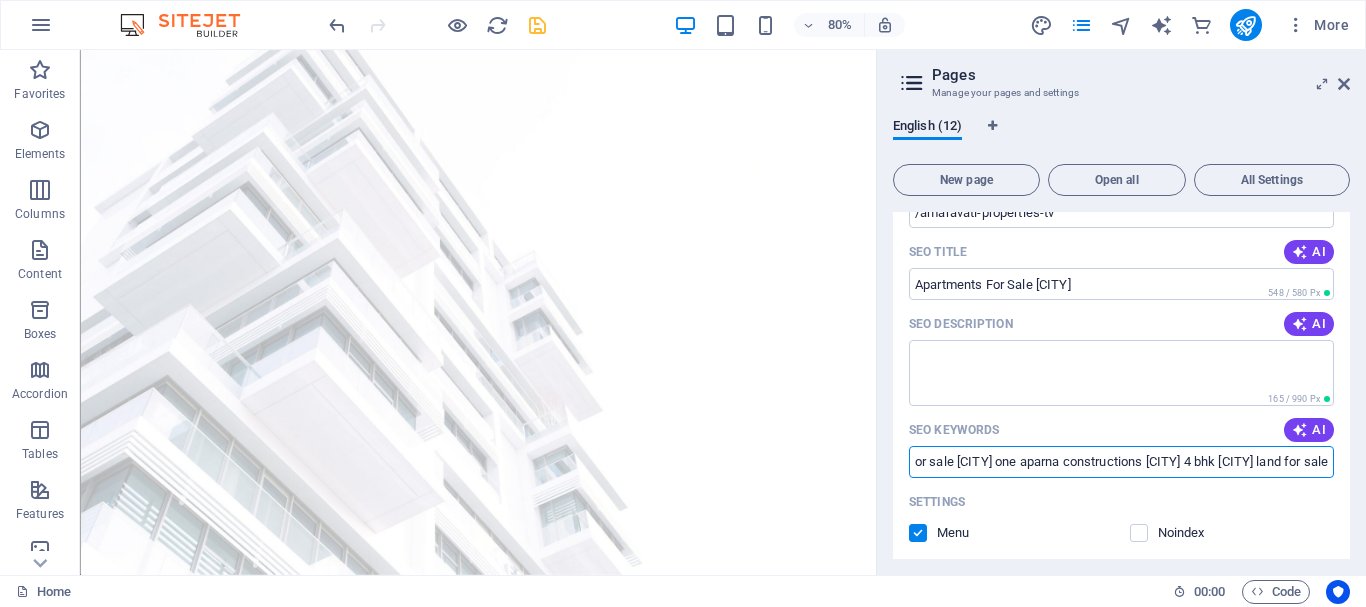 click on "real estate [CITY] [CITY] real estate in [CITY] [STATE] [CITY] real estate [CITY] real estate [CITY] realty real estate [CITY] [CITY] [STATE] real estate real estate agents in [CITY] [STATE] real estate [CITY] [CITY] real estate in [CITY] [CITY] properties for sale real estate investments  [CITY] homes for sale [CITY] one aparna constructions [CITY] 4 bhk [CITY] land for sale" at bounding box center (1121, 462) 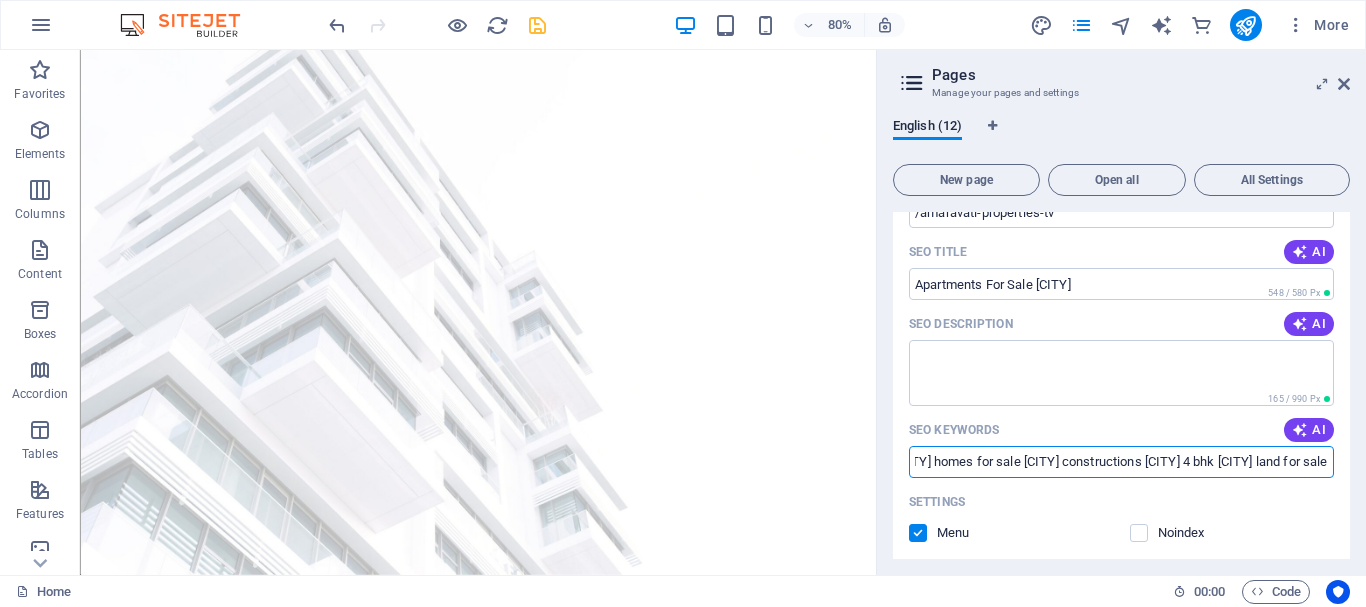 click on "real estate [CITY] [CITY] real estate in [CITY] [STATE] [CITY] real estate [CITY] real estate [CITY] realty real estate [CITY] [CITY] [STATE] real estate real estate agents in [CITY] [STATE] real estate [CITY] [CITY] real estate in [CITY] [CITY] properties for sale real estate investments [CITY] homes for sale [CITY] constructions [CITY] 4 bhk [CITY] land for sale" at bounding box center (1121, 462) 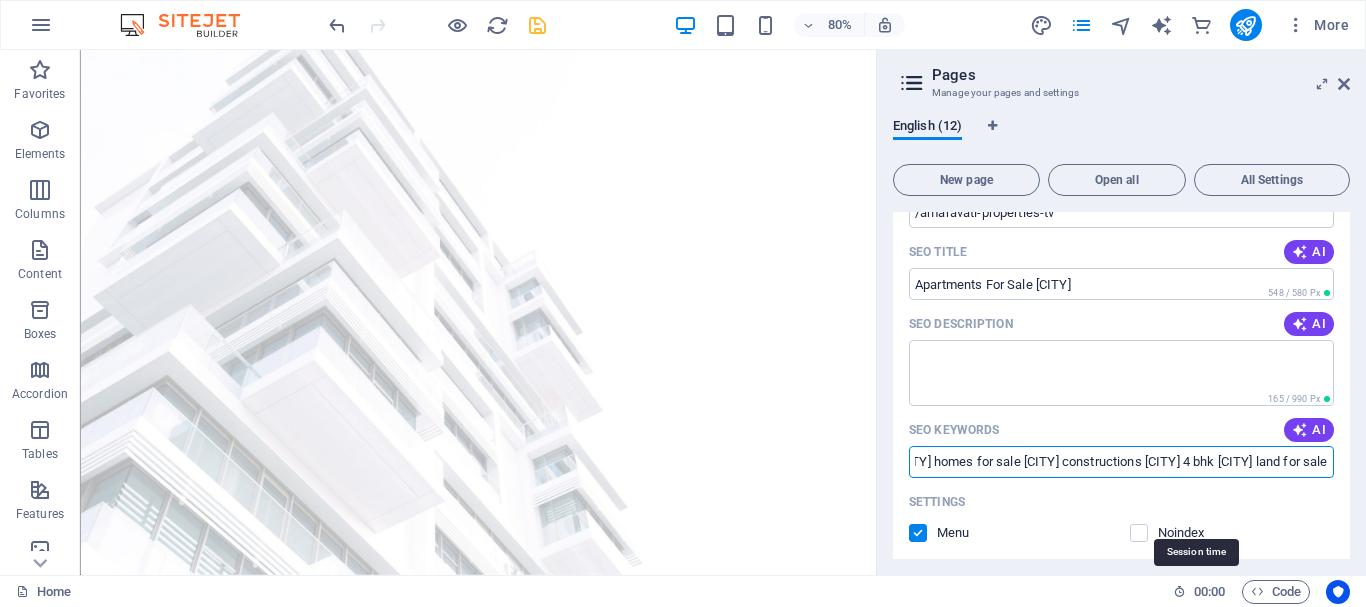 scroll, scrollTop: 0, scrollLeft: 2226, axis: horizontal 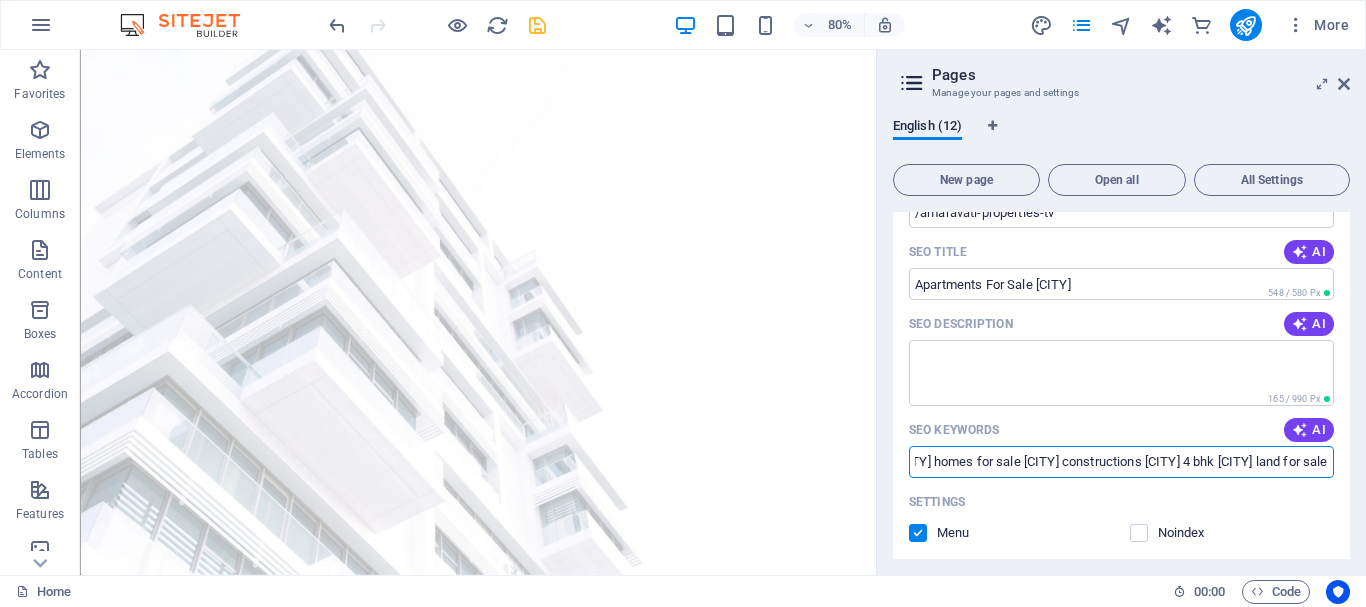 click on "real estate [CITY] [CITY] real estate in [CITY] [STATE] [CITY] real estate [CITY] real estate [CITY] realty real estate [CITY] [CITY] [STATE] real estate real estate agents in [CITY] [STATE] real estate [CITY] [CITY] real estate in [CITY] [CITY] properties for sale real estate investments [CITY] homes for sale [CITY] constructions [CITY] 4 bhk [CITY] land for sale" at bounding box center (1121, 462) 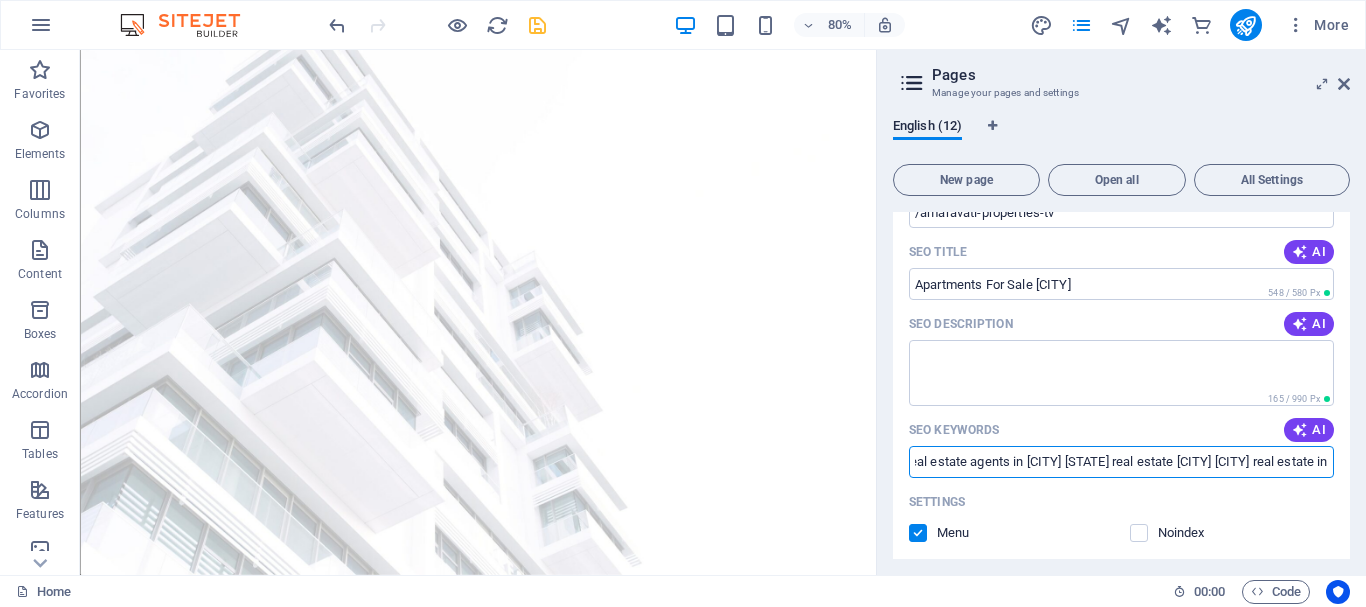 scroll, scrollTop: 0, scrollLeft: 822, axis: horizontal 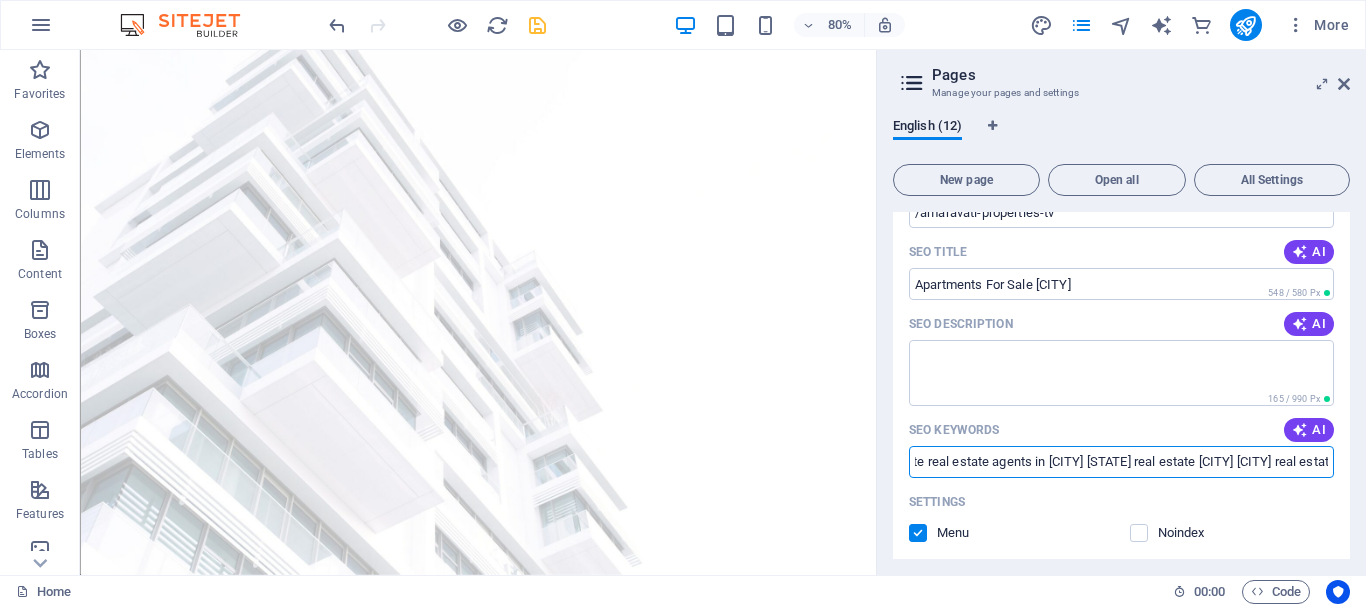 click on "real estate [CITY] [CITY] real estate in [CITY] [STATE] [CITY] real estate [CITY] real estate [CITY] realty real estate [CITY] [CITY] [STATE] real estate real estate agents in [CITY] [STATE] real estate [CITY] [CITY] real estate in [CITY] [CITY] properties for sale real estate investments [CITY] homes for sale [CITY] constructions [CITY] 4 bhk [CITY] land for sale" at bounding box center (1121, 462) 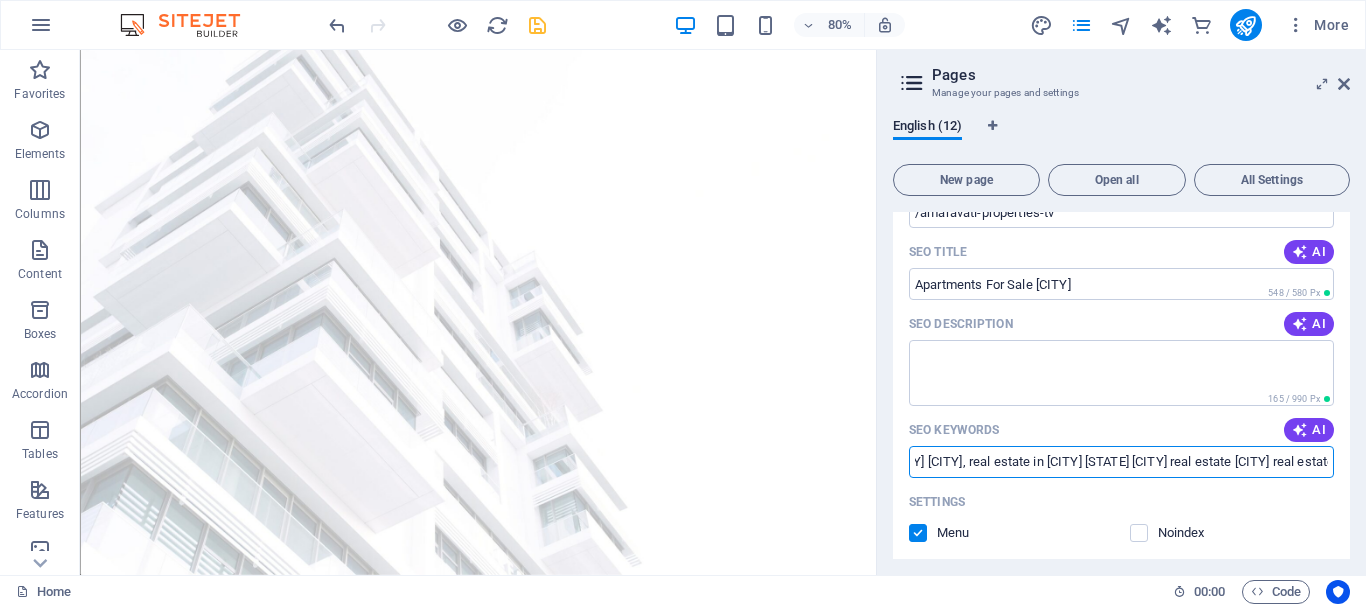scroll, scrollTop: 0, scrollLeft: 97, axis: horizontal 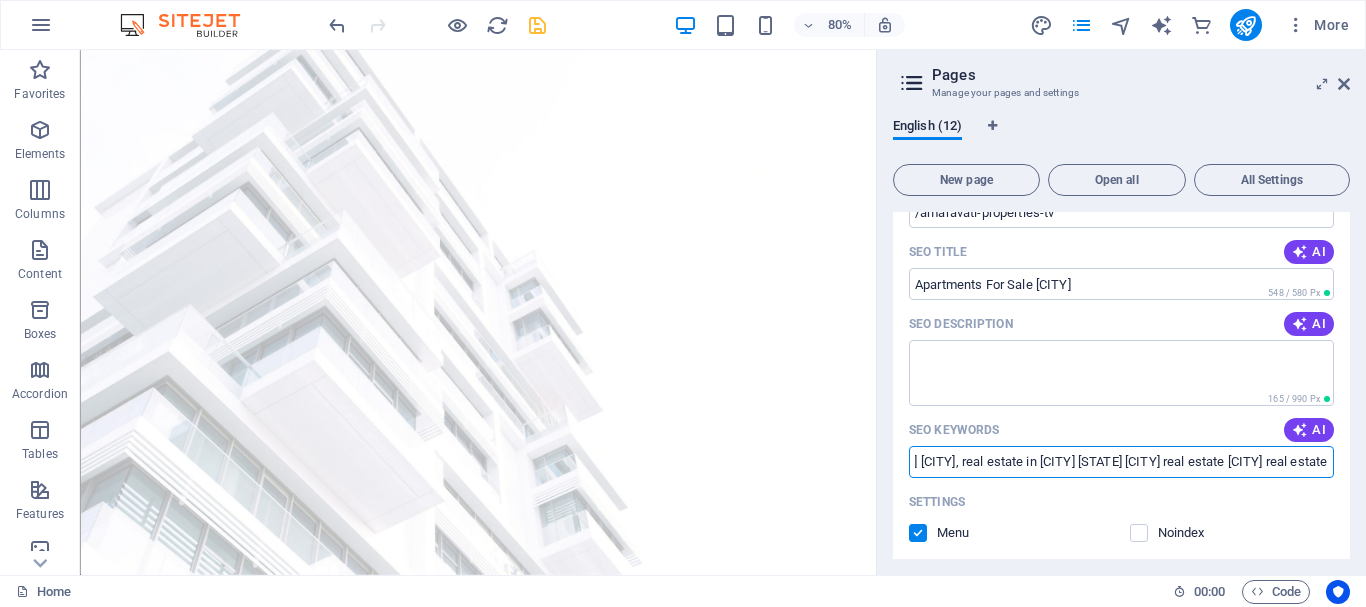 click on "real estate [CITY] [CITY], real estate in [CITY] [STATE] [CITY] real estate [CITY] real estate [CITY] realty real estate [CITY] [CITY] [STATE] real estate real estate agents in [CITY] [STATE] real estate [CITY] [CITY] real estate in [CITY] [CITY] properties for sale real estate investments  [CITY] homes for sale [CITY] constructions [CITY] 4 bhk [CITY] land for sale" at bounding box center [1121, 462] 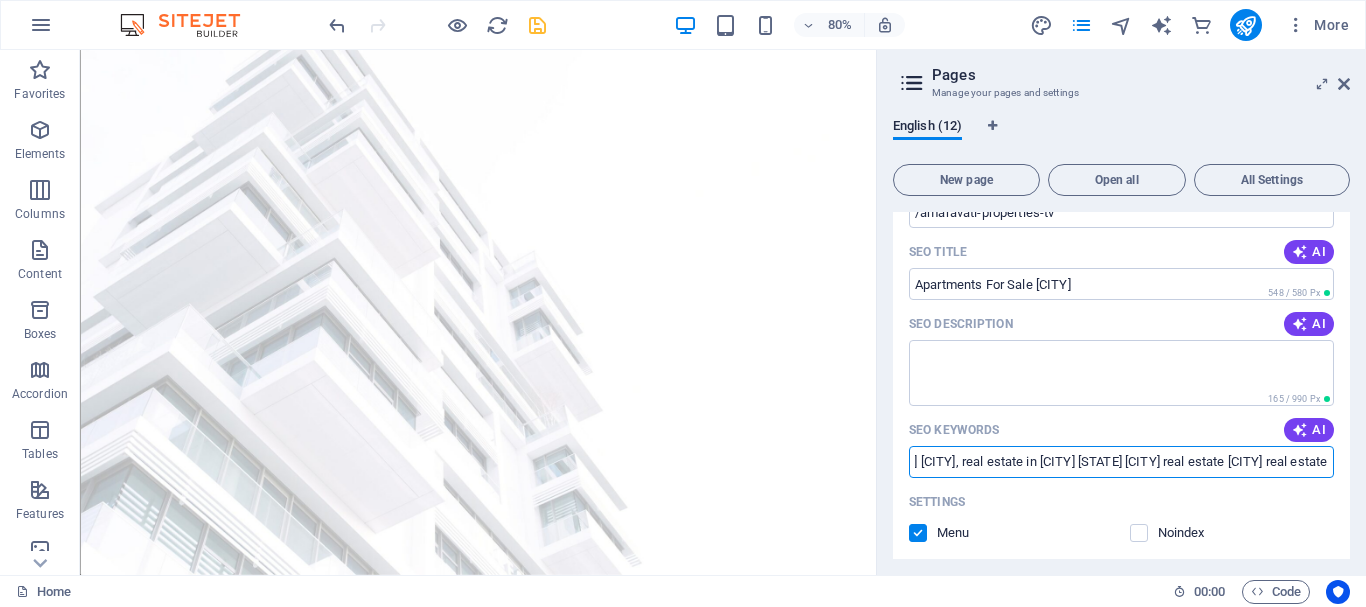 click on "real estate [CITY] [CITY], real estate in [CITY] [STATE] [CITY] real estate [CITY] real estate [CITY] realty real estate [CITY] [CITY] [STATE] real estate real estate agents in [CITY] [STATE] real estate [CITY] [CITY] real estate in [CITY] [CITY] properties for sale real estate investments  [CITY] homes for sale [CITY] constructions [CITY] 4 bhk [CITY] land for sale" at bounding box center (1121, 462) 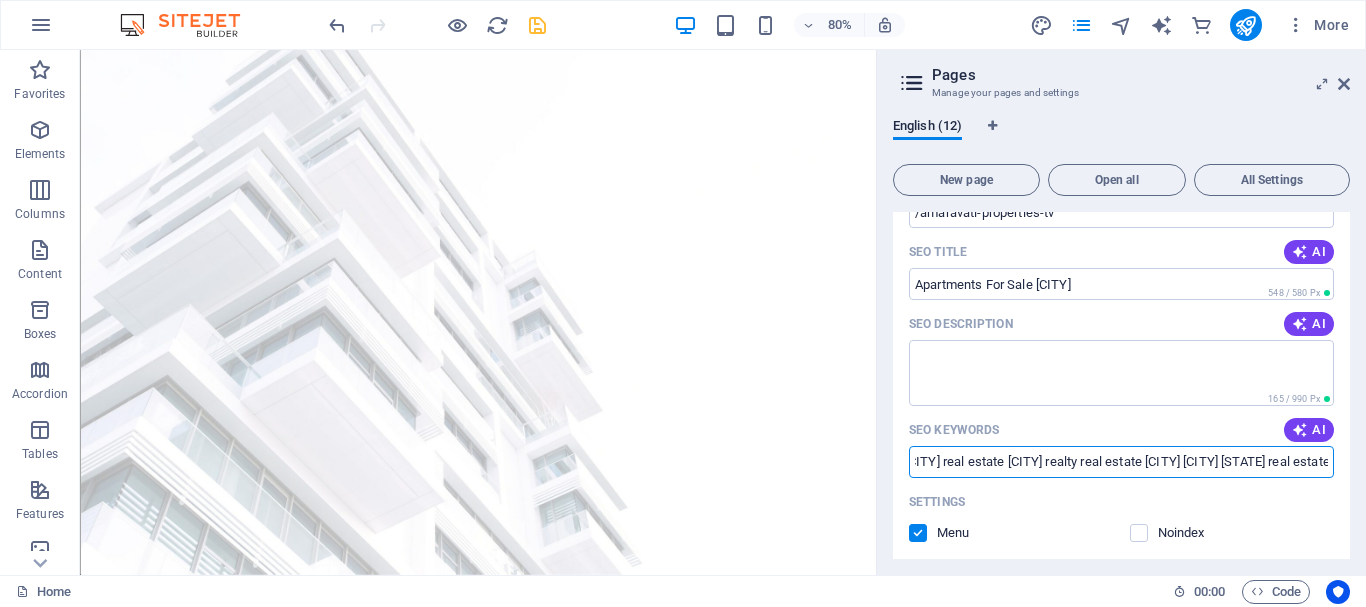 scroll, scrollTop: 0, scrollLeft: 453, axis: horizontal 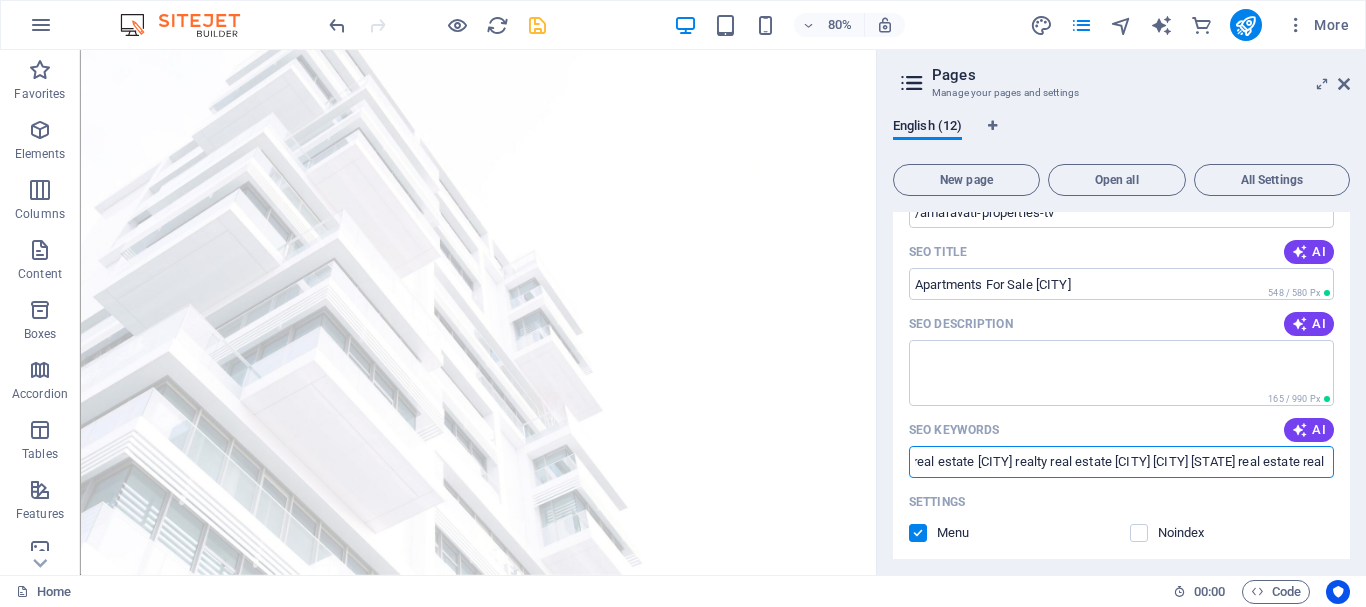 click on "real estate [CITY] [CITY], real estate in [CITY] [STATE], [CITY] real estate [CITY] real estate [CITY] realty real estate [CITY] [CITY] [STATE] real estate real estate agents in [CITY] [STATE] real estate [CITY] [CITY] real estate in [CITY] [CITY] properties for sale real estate investments  [CITY] homes for sale [CITY] constructions [CITY] 4 bhk [CITY] land for sale" at bounding box center [1121, 462] 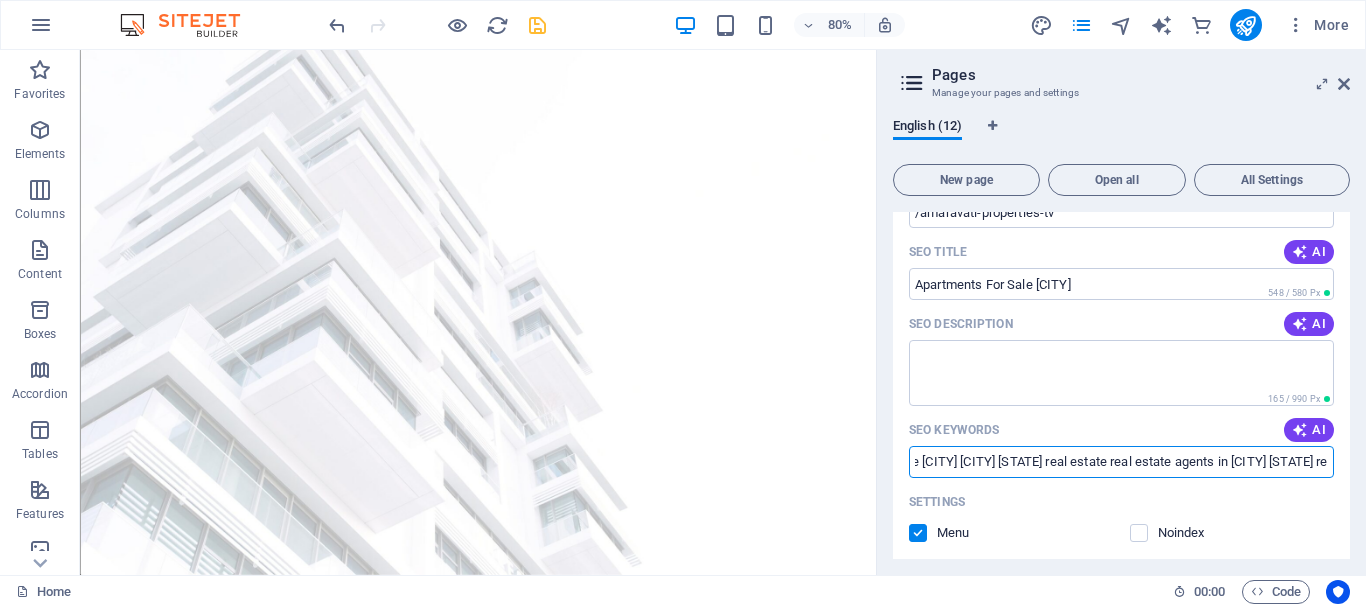 scroll, scrollTop: 0, scrollLeft: 668, axis: horizontal 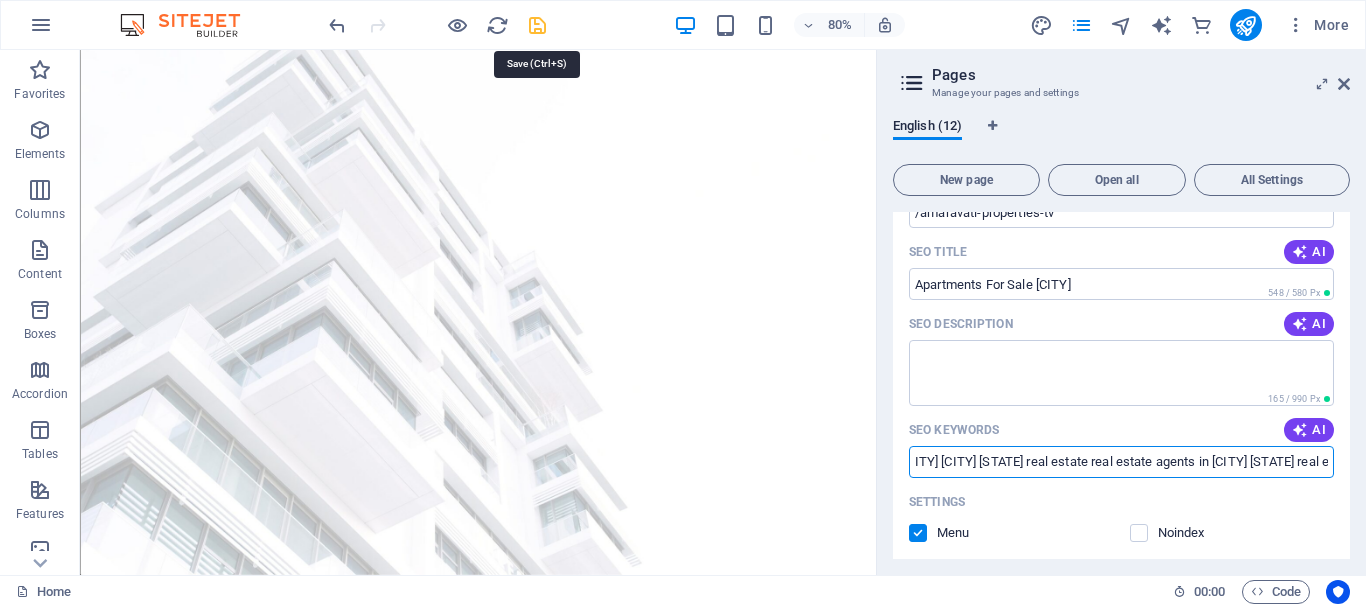 type on "real estate [CITY] [CITY], real estate in [CITY] [STATE], [CITY] real estate [CITY], real estate [CITY] realty real estate [CITY] [CITY] [STATE] real estate real estate agents in [CITY] [STATE] real estate [CITY] [CITY] real estate in [CITY] [CITY] properties for sale real estate investments  [CITY] homes for sale [CITY] constructions [CITY] 4 bhk [CITY] land for sale" 